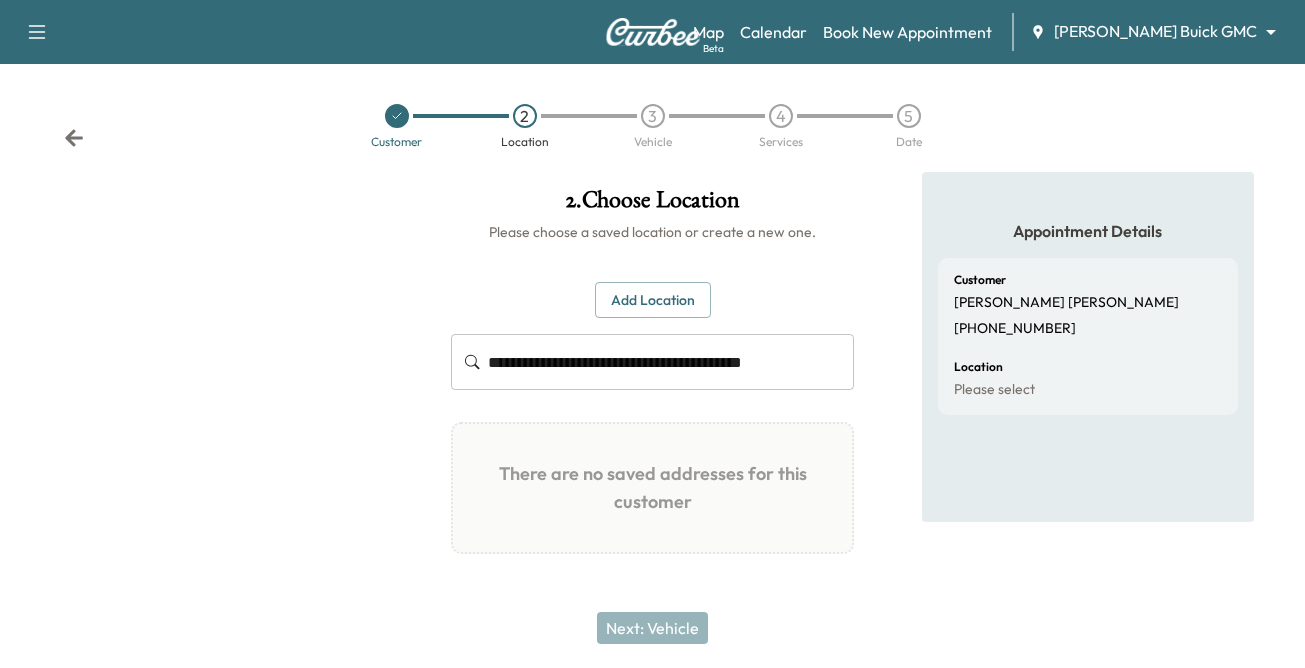 scroll, scrollTop: 0, scrollLeft: 0, axis: both 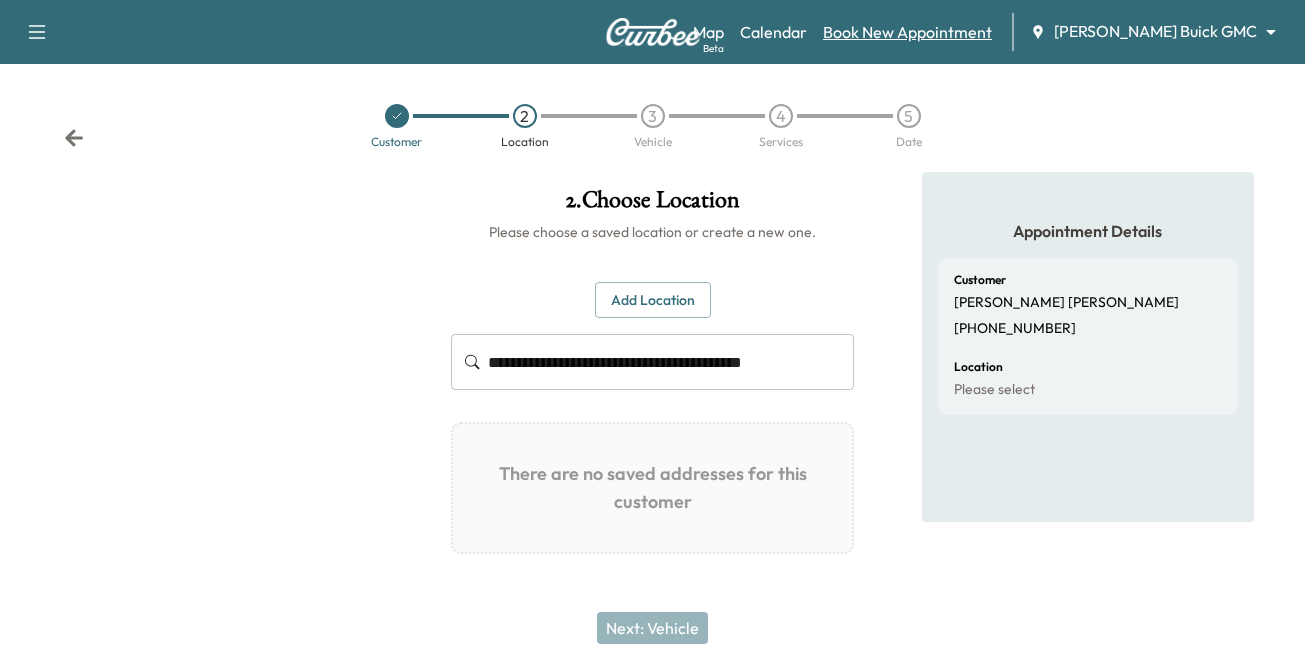 click on "Book New Appointment" at bounding box center (907, 32) 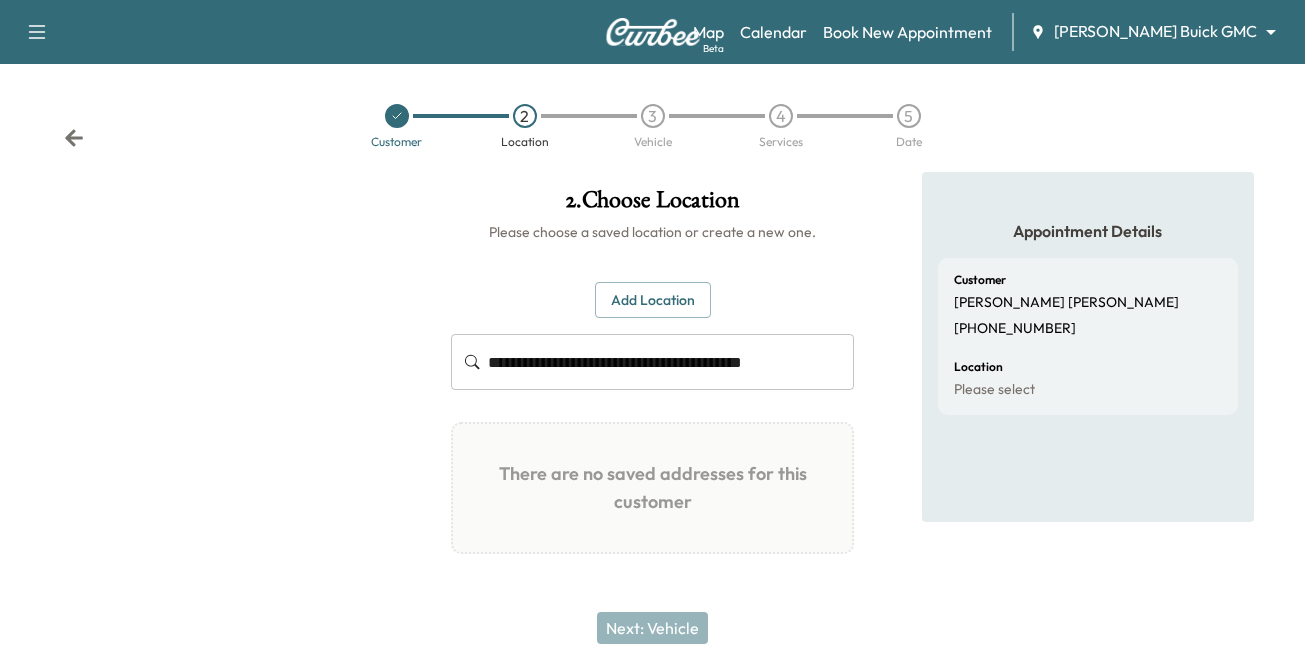 click on "**********" at bounding box center [652, 334] 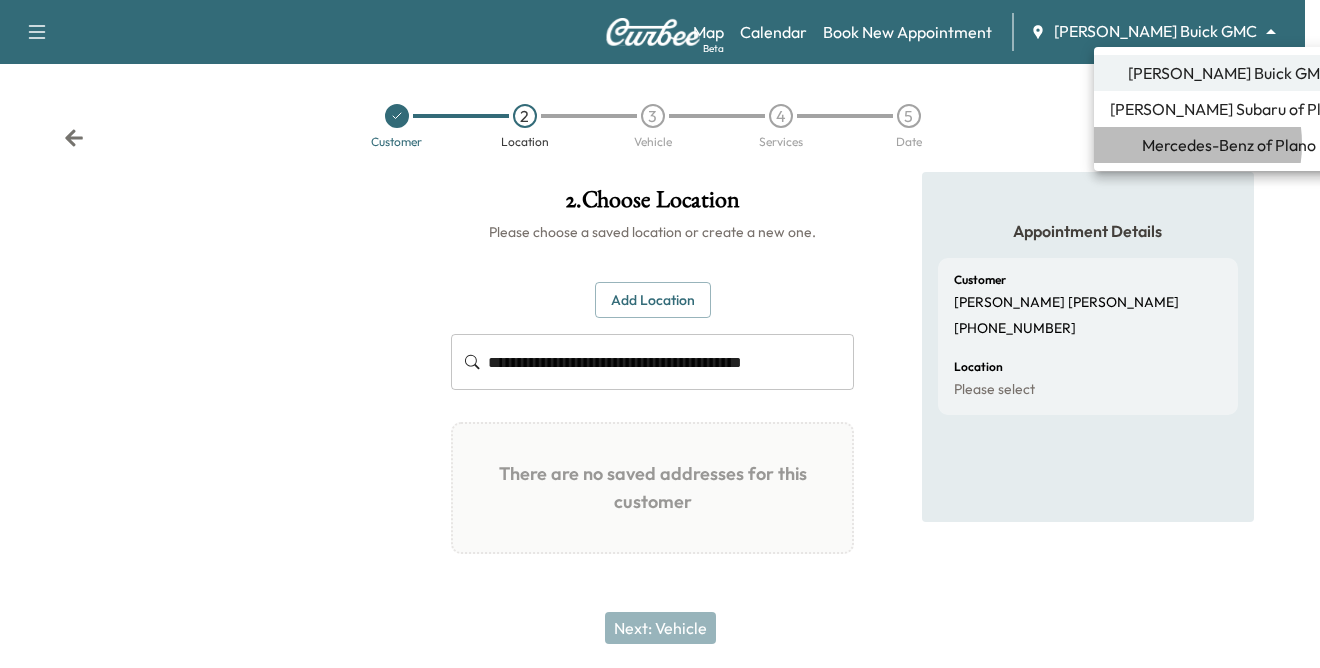 click on "Mercedes-Benz of Plano" at bounding box center [1229, 145] 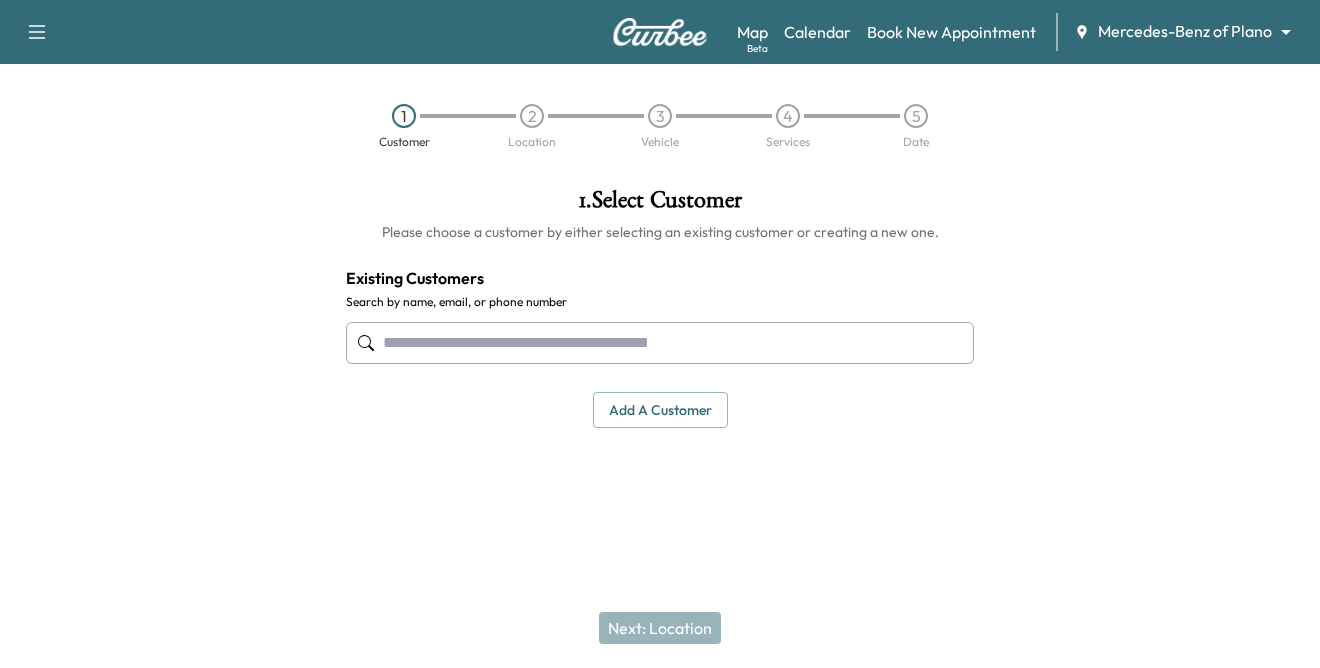 click at bounding box center (660, 343) 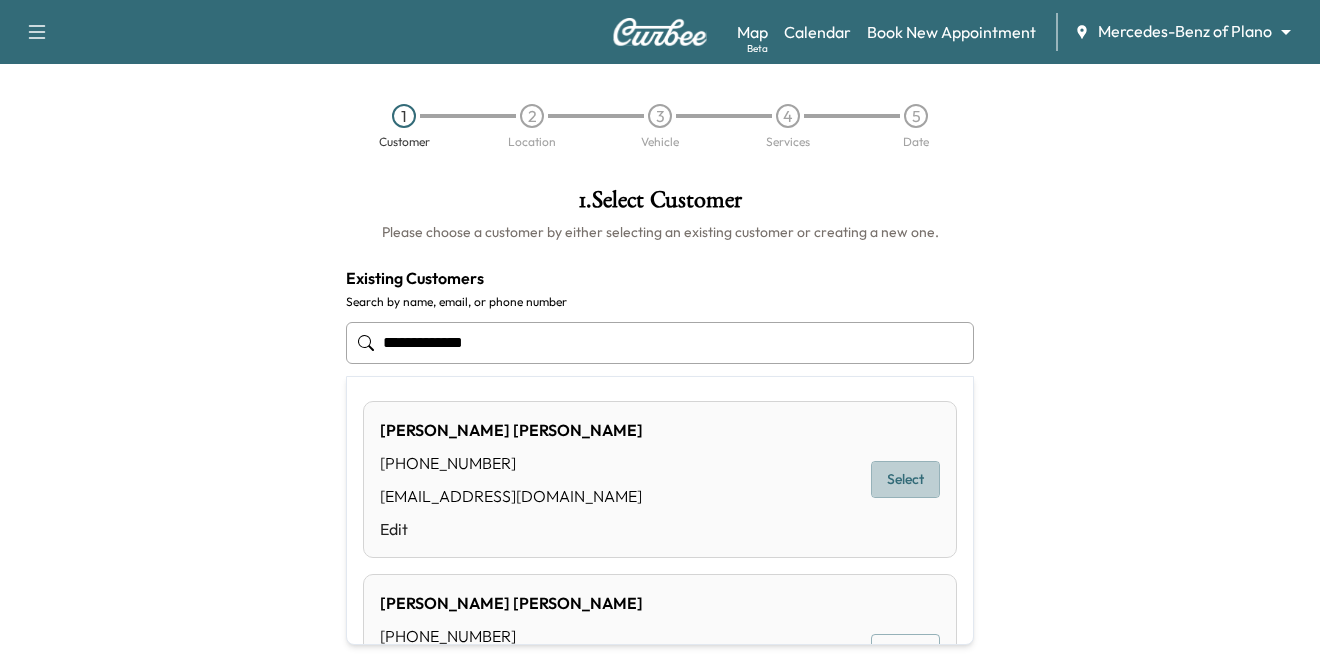 click on "Select" at bounding box center [905, 479] 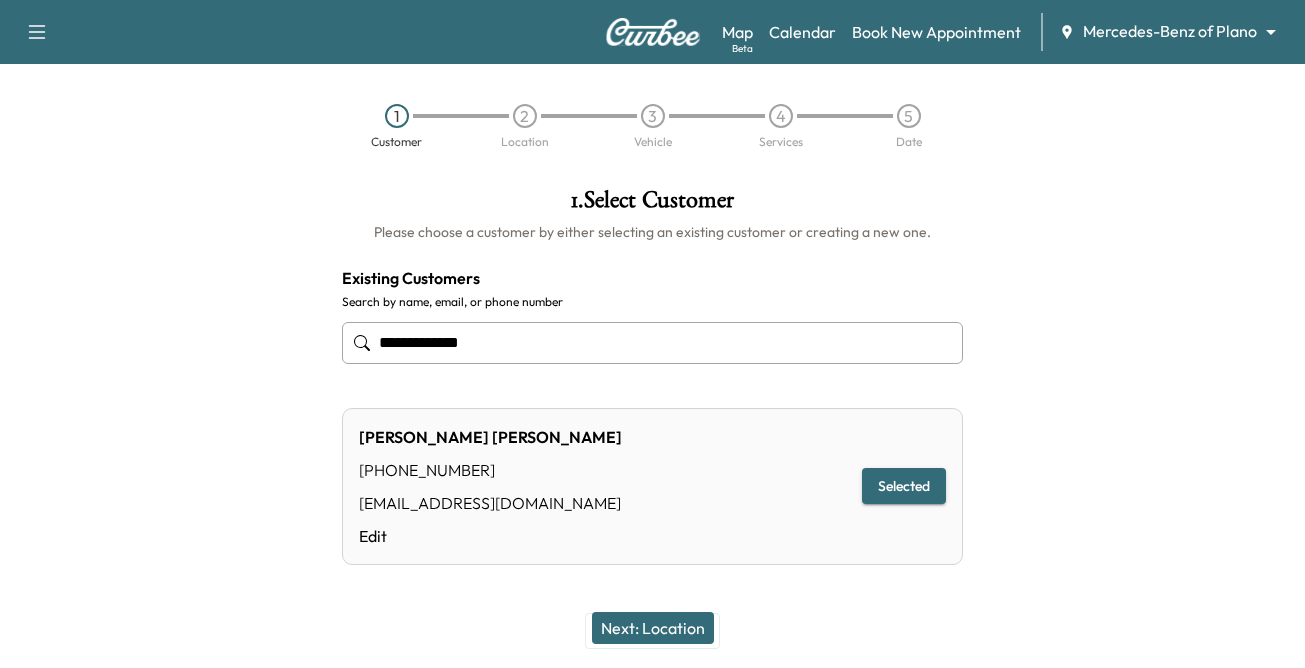 type on "**********" 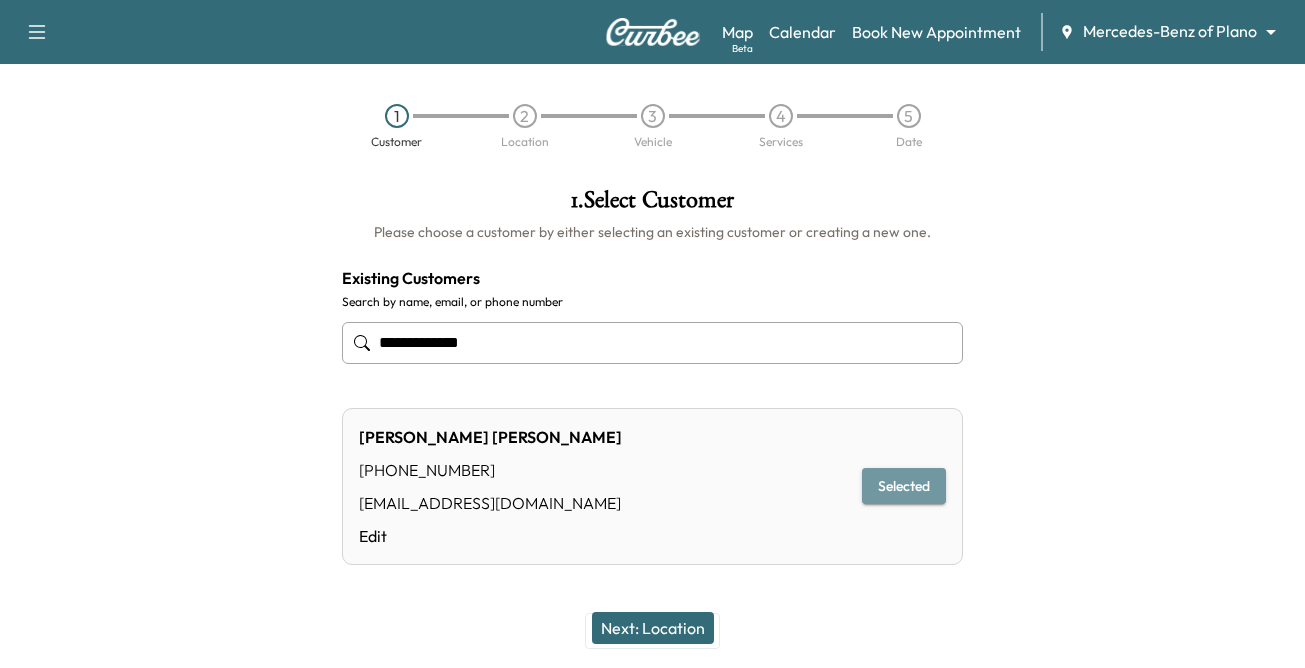 click on "Selected" at bounding box center [904, 486] 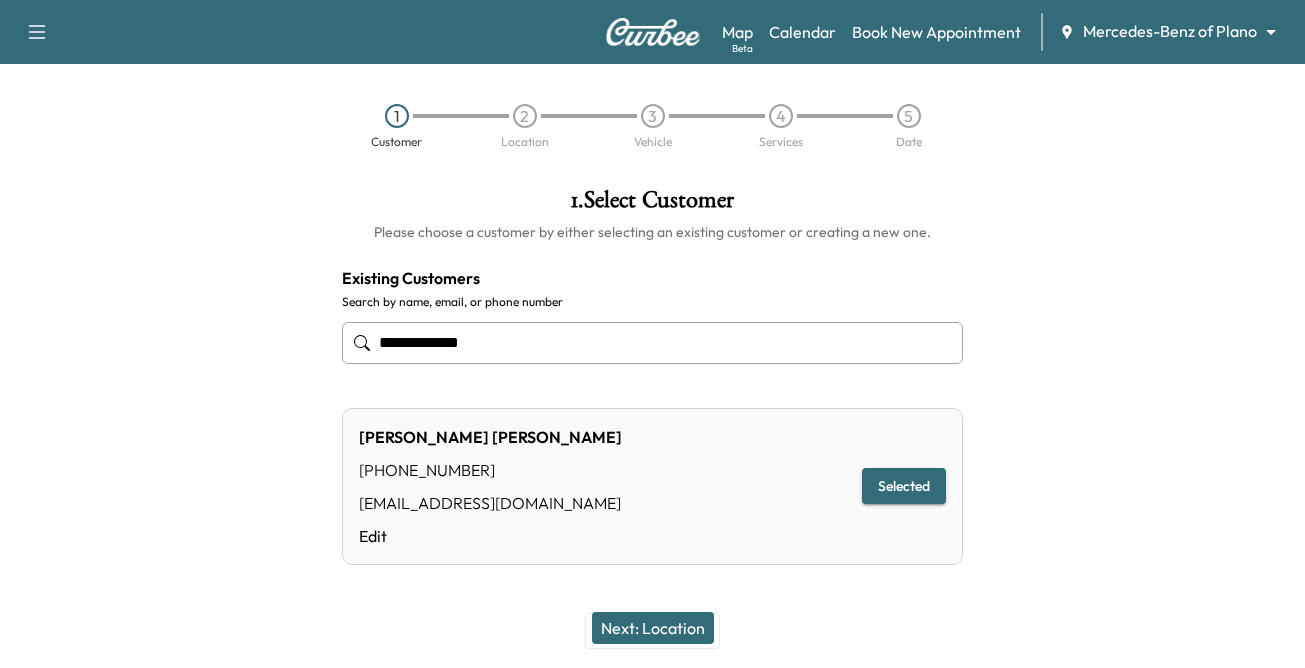 click on "Next: Location" at bounding box center (653, 628) 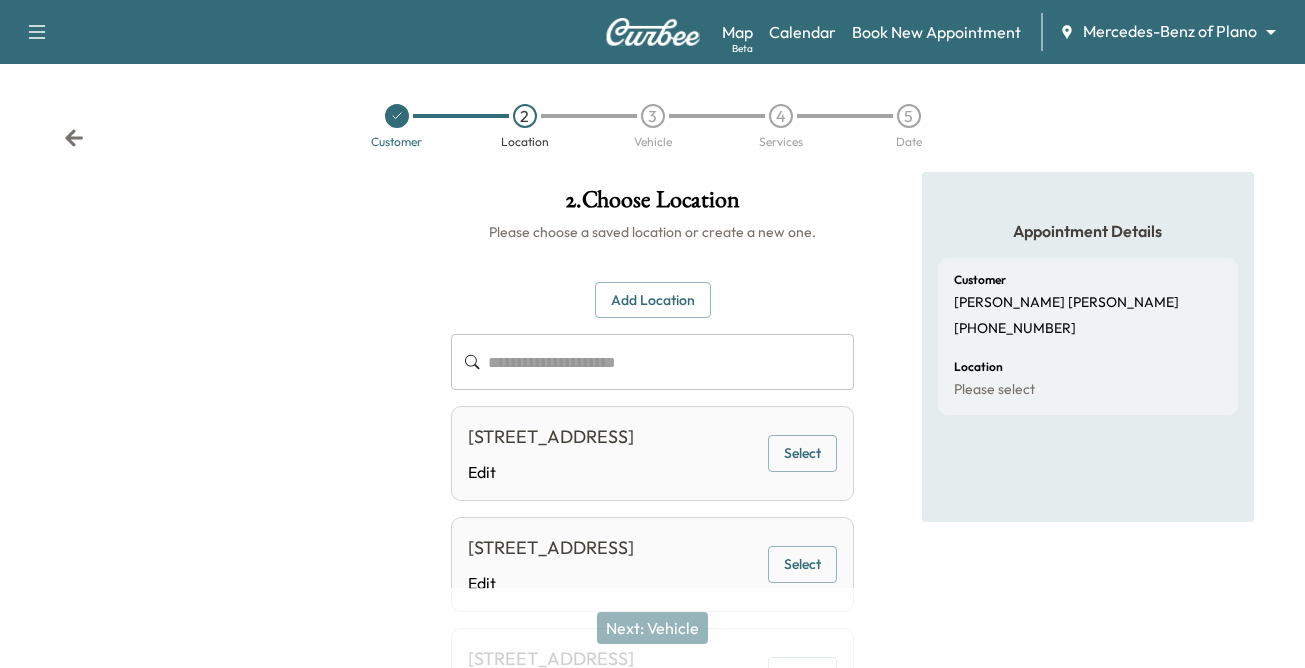 drag, startPoint x: 816, startPoint y: 447, endPoint x: 810, endPoint y: 468, distance: 21.84033 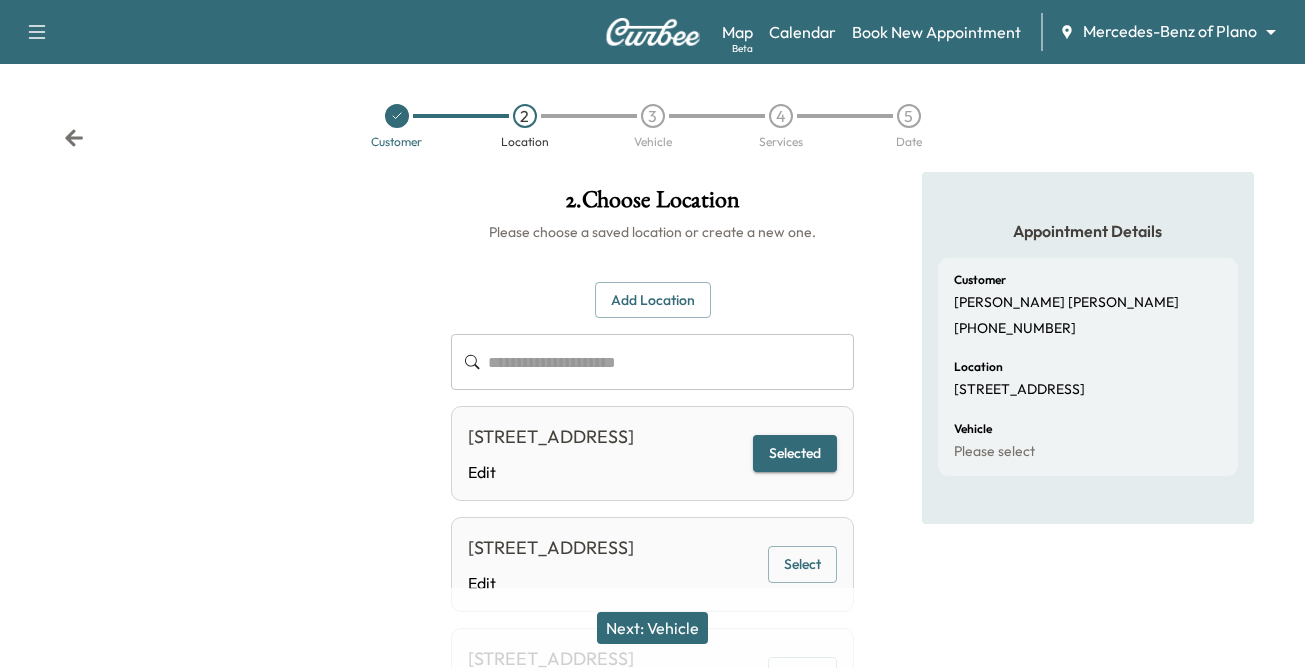 drag, startPoint x: 783, startPoint y: 475, endPoint x: 777, endPoint y: 517, distance: 42.426407 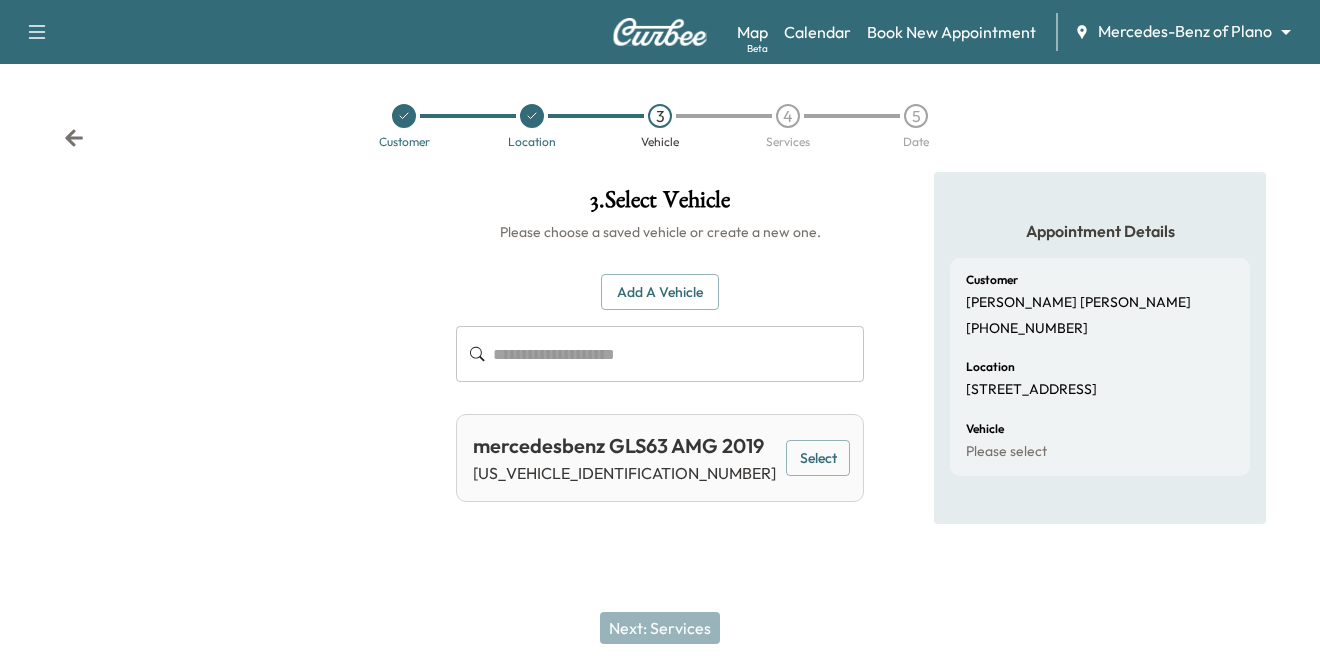 drag, startPoint x: 650, startPoint y: 283, endPoint x: 678, endPoint y: 287, distance: 28.284271 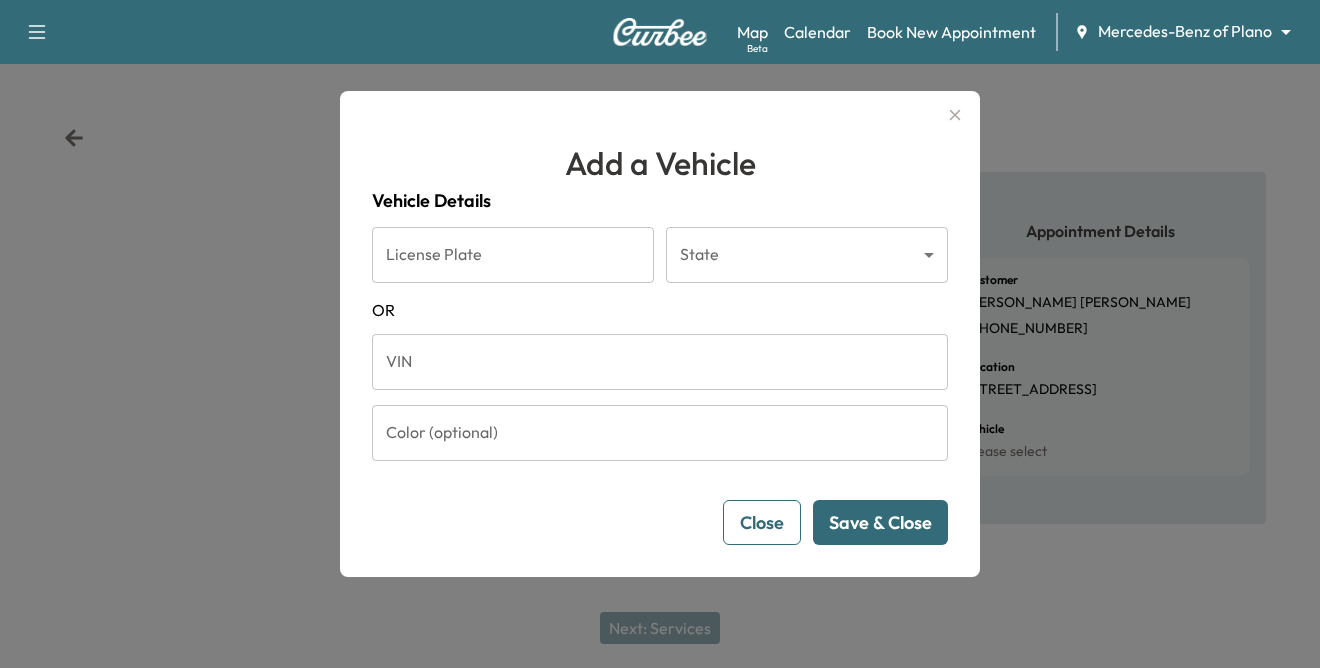 click on "VIN" at bounding box center [660, 362] 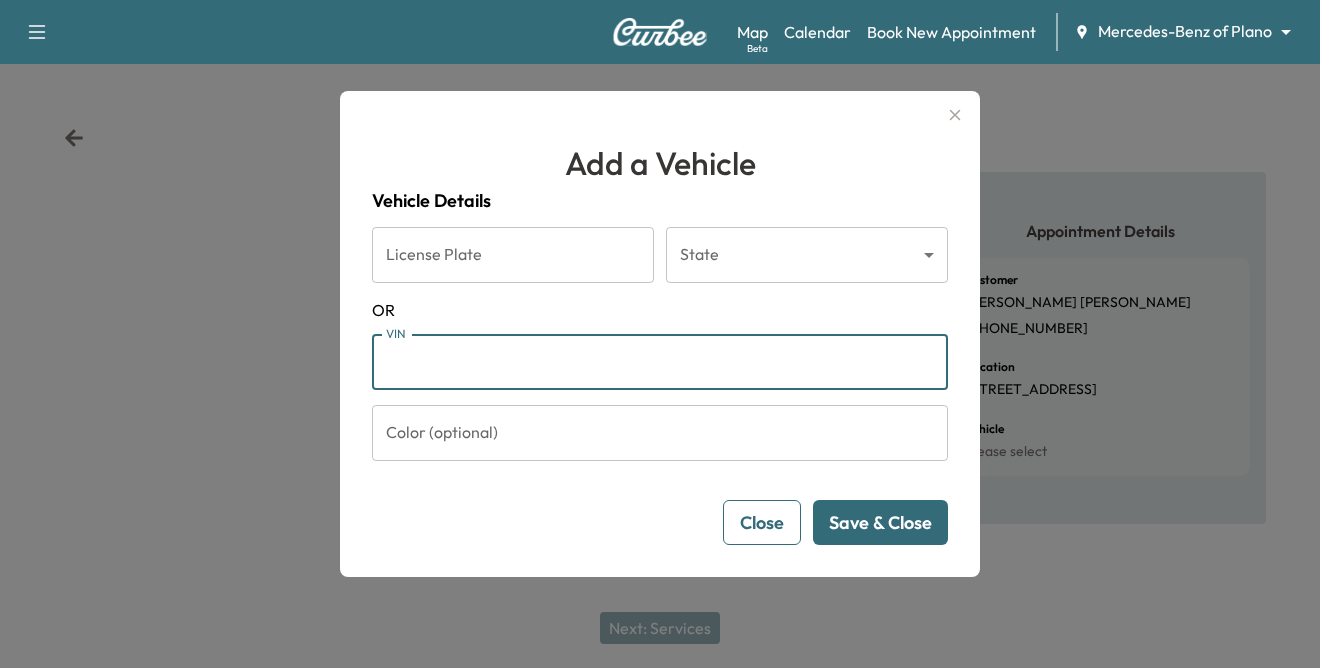 click on "Support Log Out Map Beta Calendar Book New Appointment Mercedes-Benz of Plano ******** ​ Customer Location 3 Vehicle 4 Services 5 Date 3 .  Select Vehicle Please choose a saved vehicle or create a new one. Add a Vehicle ​ mercedesbenz   GLS63 AMG   2019 [US_VEHICLE_IDENTIFICATION_NUMBER] Select Add a Vehicle Vehicle Details License Plate License Plate State ​ State [US_STATE] VIN VIN Color (optional) Color (optional) Close Save & Close No, Go Back Yes, I'm Sure Add a Vehicle Vehicle Details License Plate License Plate State ​ State [US_STATE] VIN VIN Color (optional) Color (optional) Delete Vehicle Close Save & Close Please Confirm That the following information is correct: Year :  Make :  Model :  License Plate :  State :  VIN :  Color :  No, Go Back Yes, I'm Sure Are you sure? That you want to delete this Vehicle? This action cannot be undone. No, Go Back Yes, I'm Sure Next: Services Appointment Details Customer [PERSON_NAME] [PHONE_NUMBER] Location [STREET_ADDRESS] Vehicle Please select" at bounding box center (660, 334) 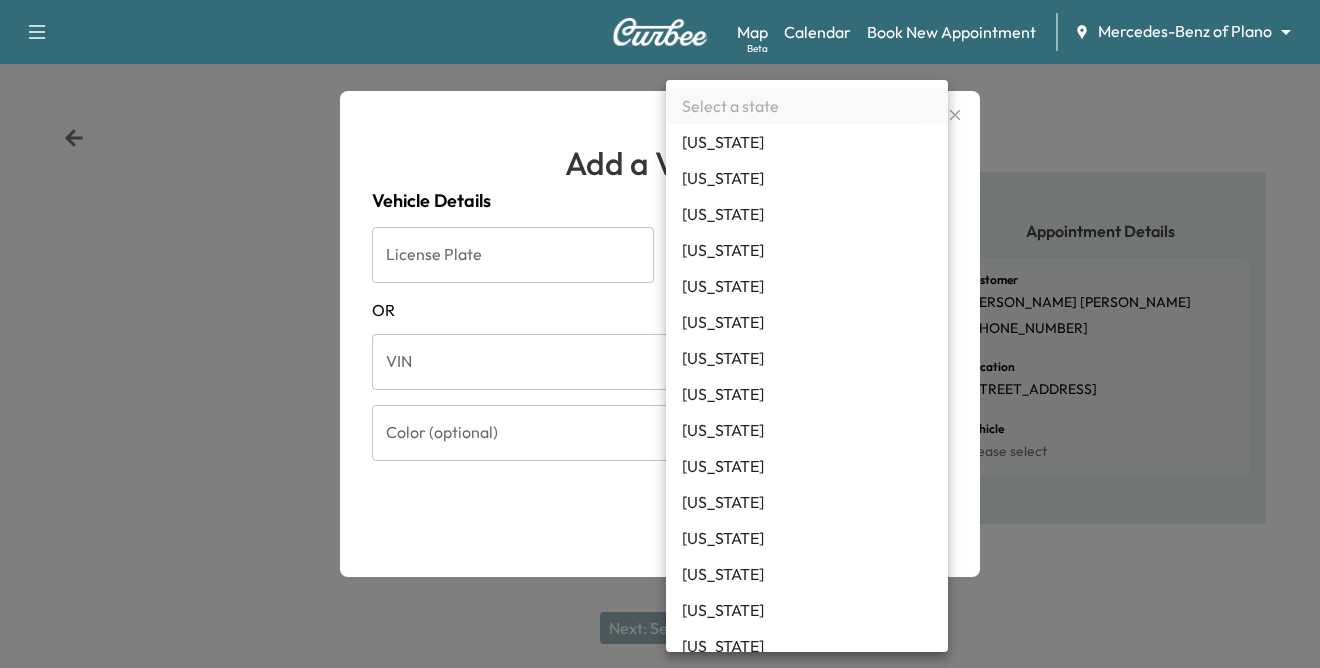 click at bounding box center [660, 334] 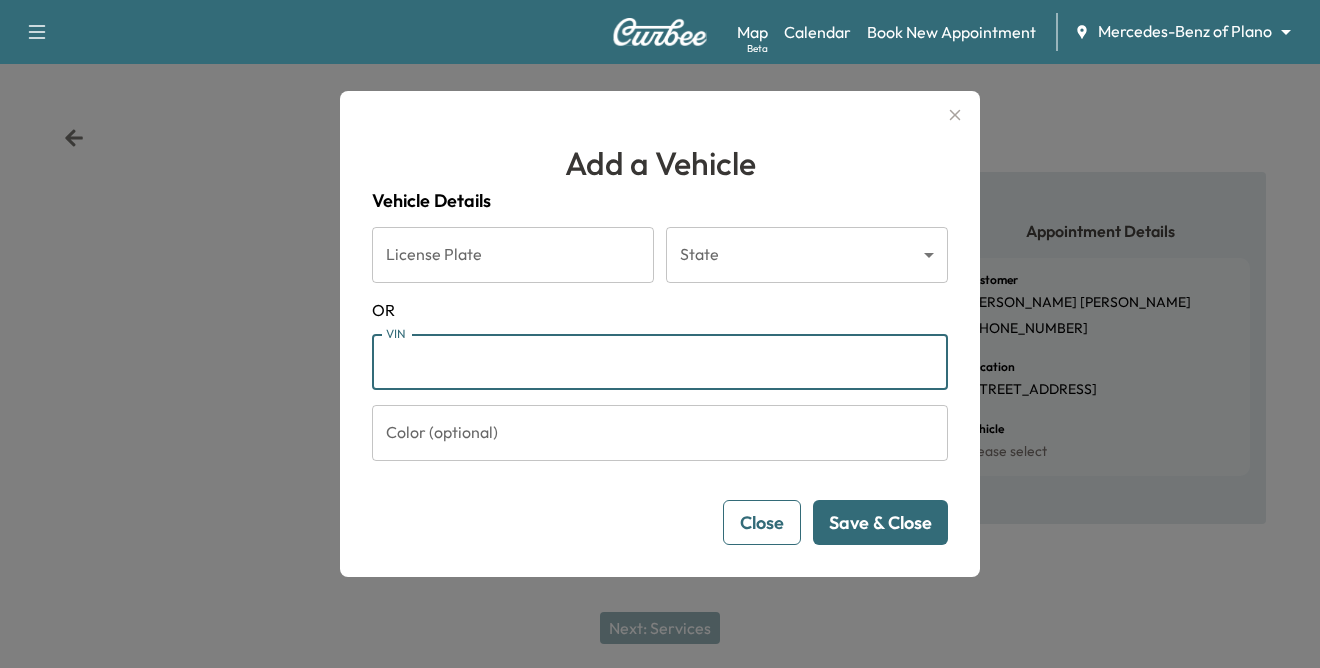 click on "VIN" at bounding box center (660, 362) 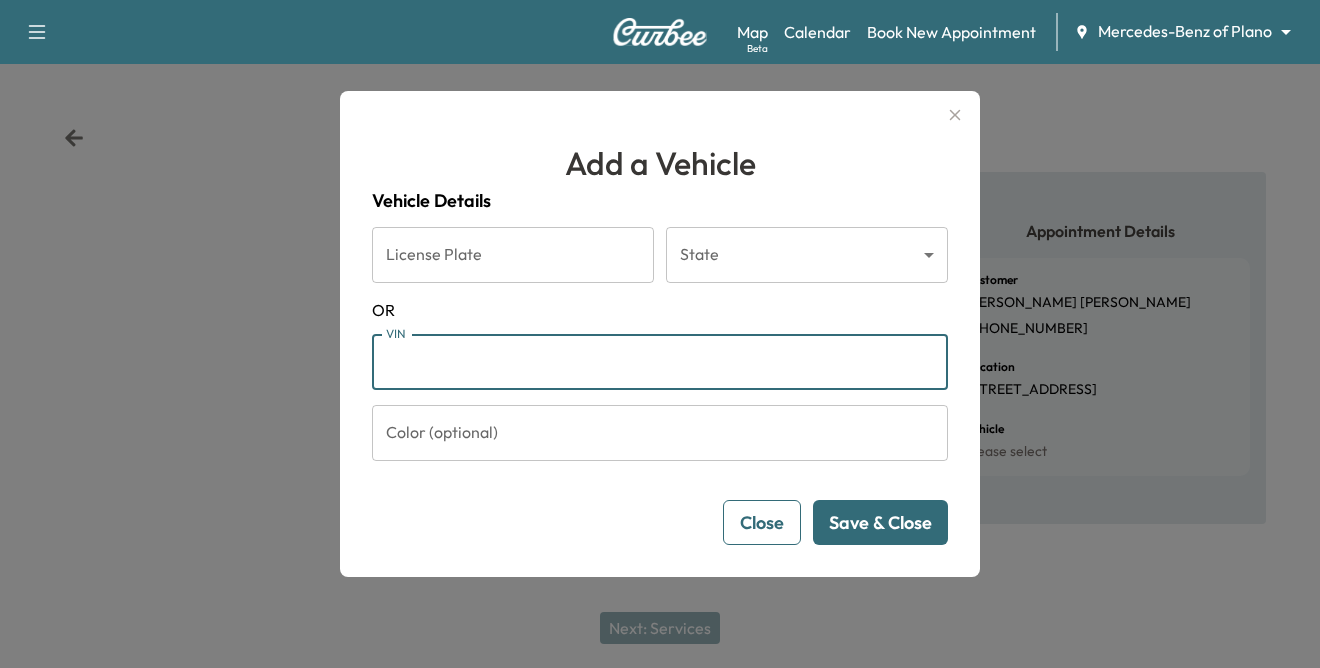 paste on "**********" 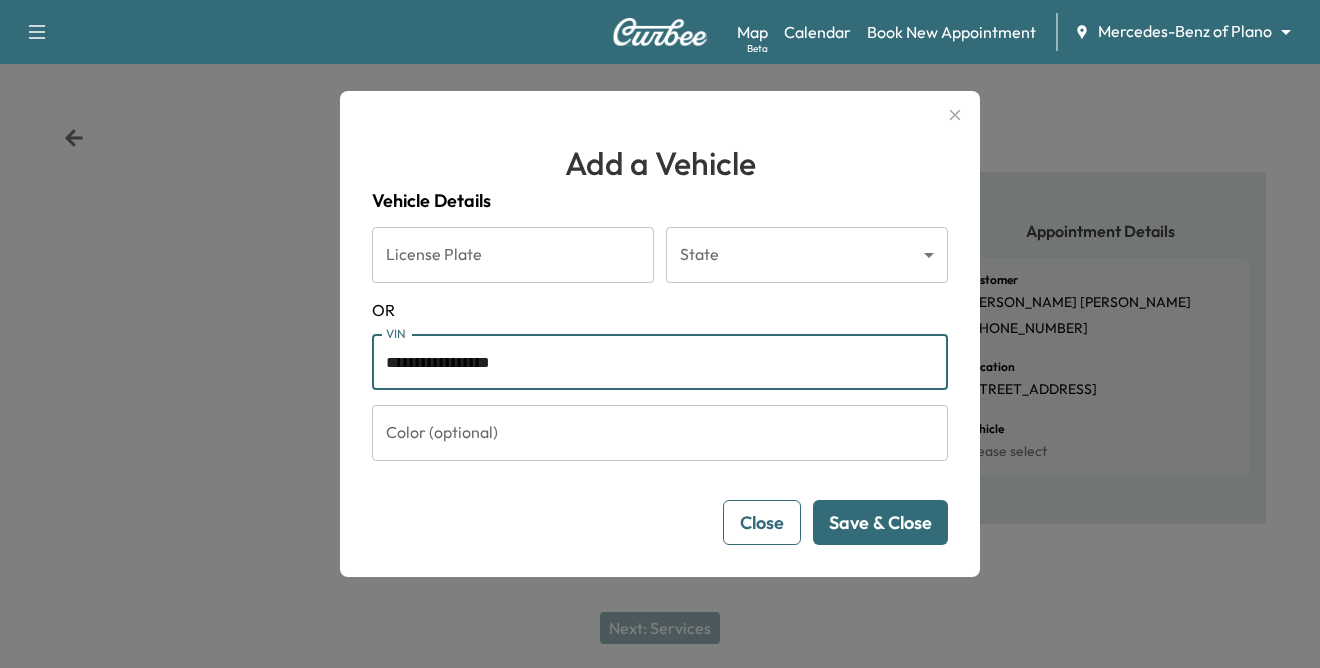 type on "**********" 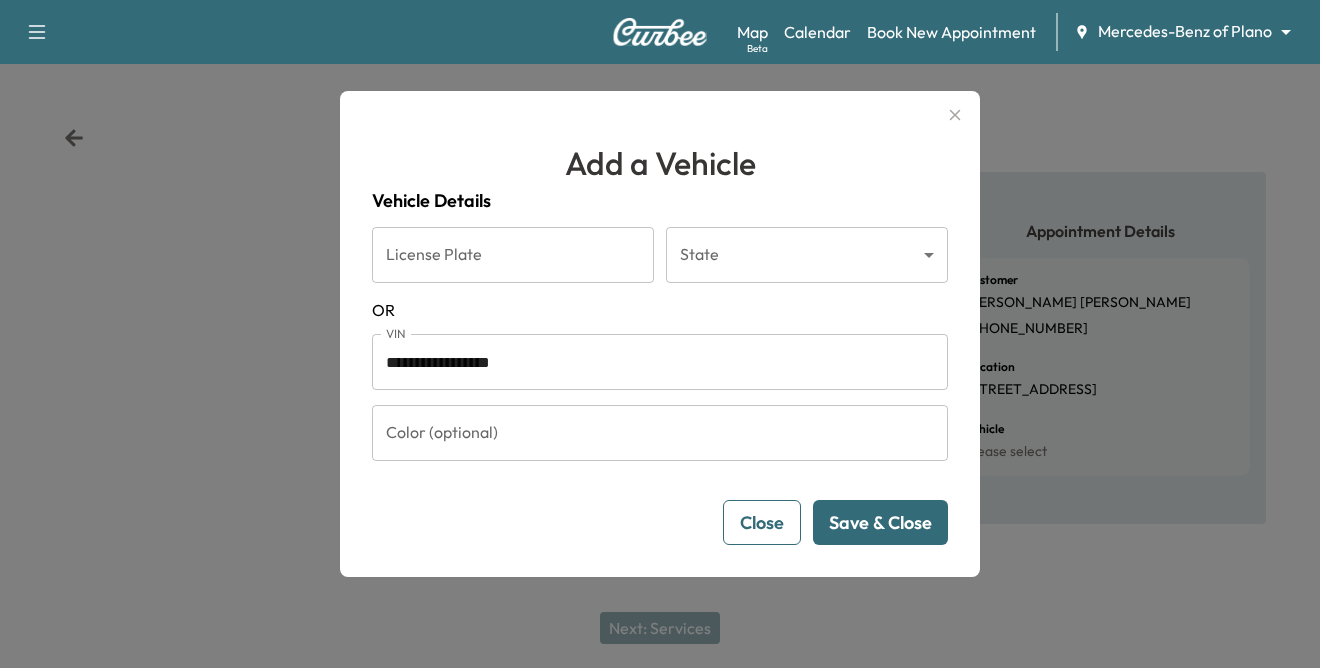 click on "Save & Close" at bounding box center (880, 522) 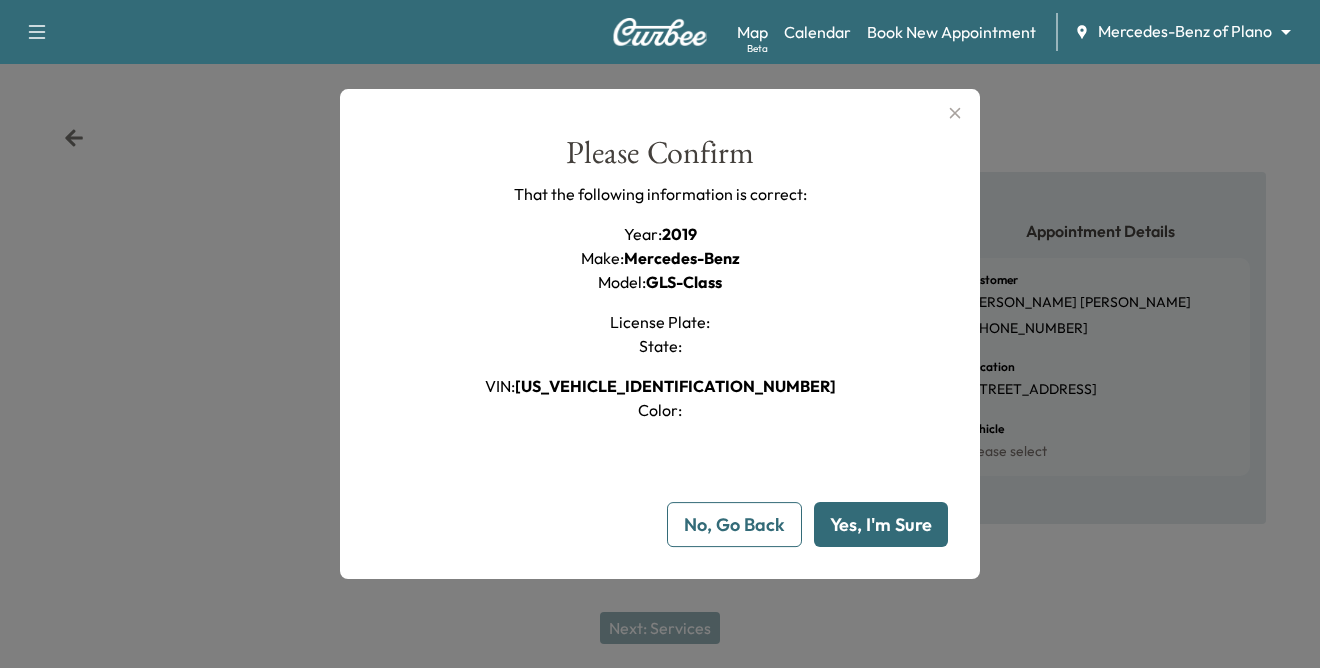 click on "Yes, I'm Sure" at bounding box center [881, 524] 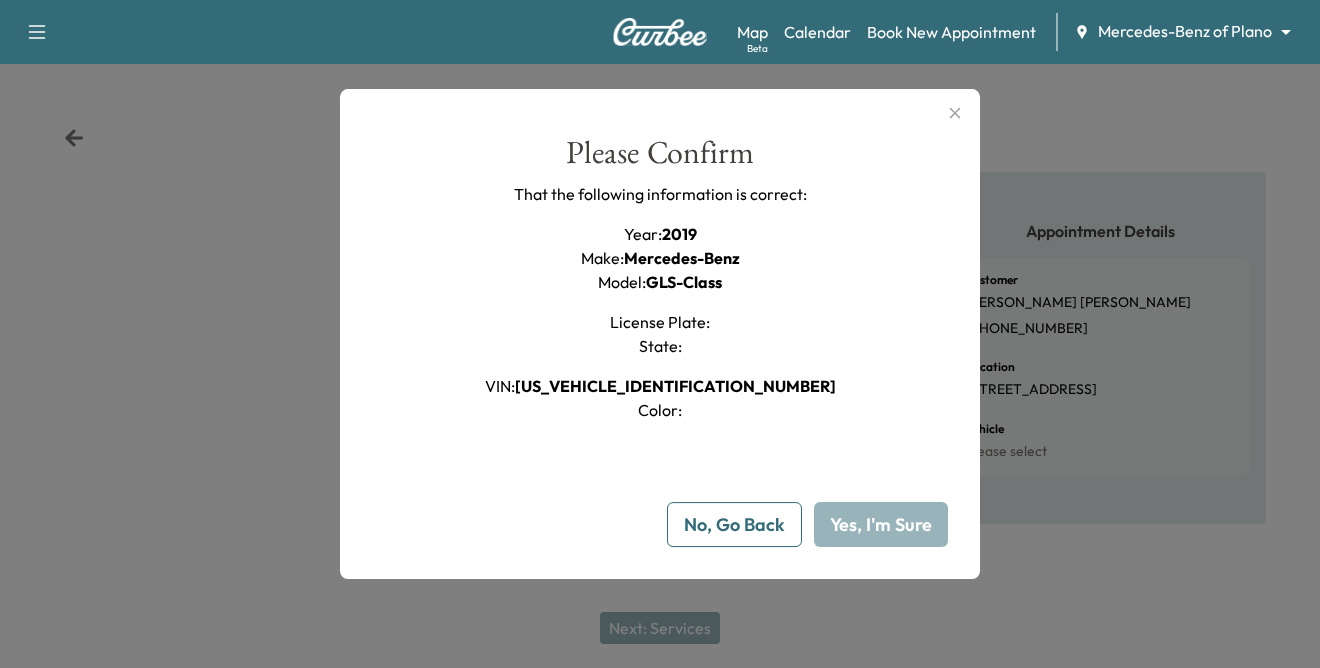 type 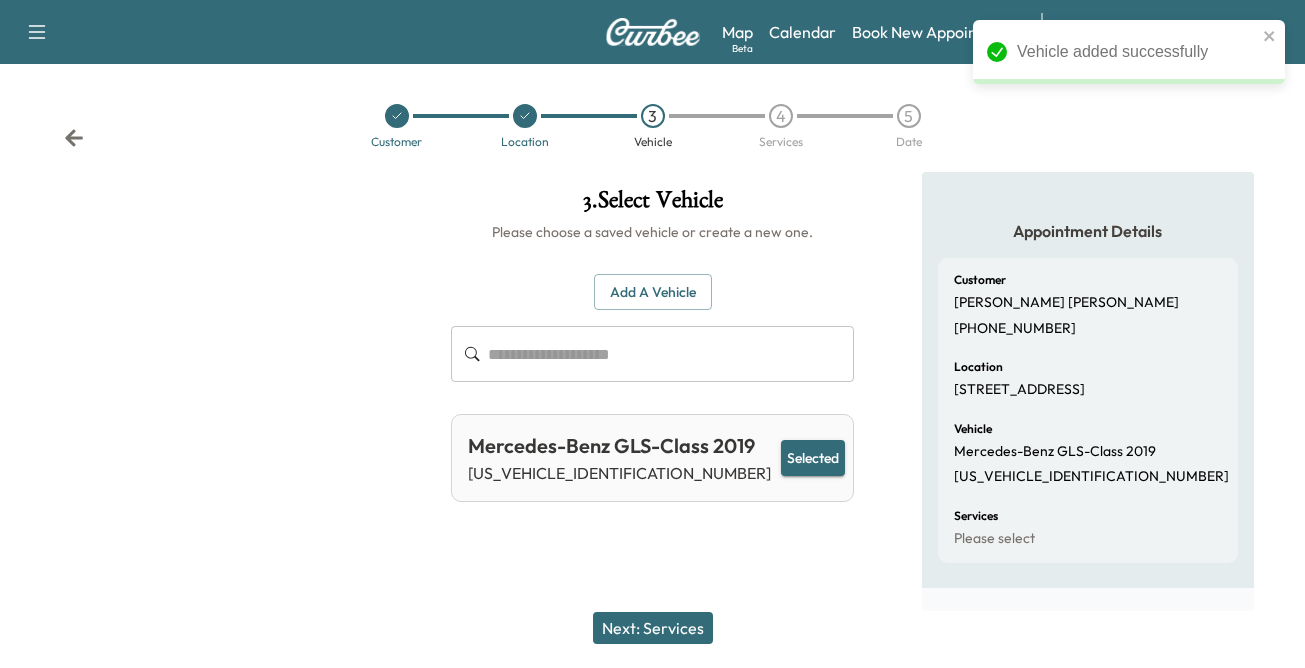 click on "Next: Services" at bounding box center (653, 628) 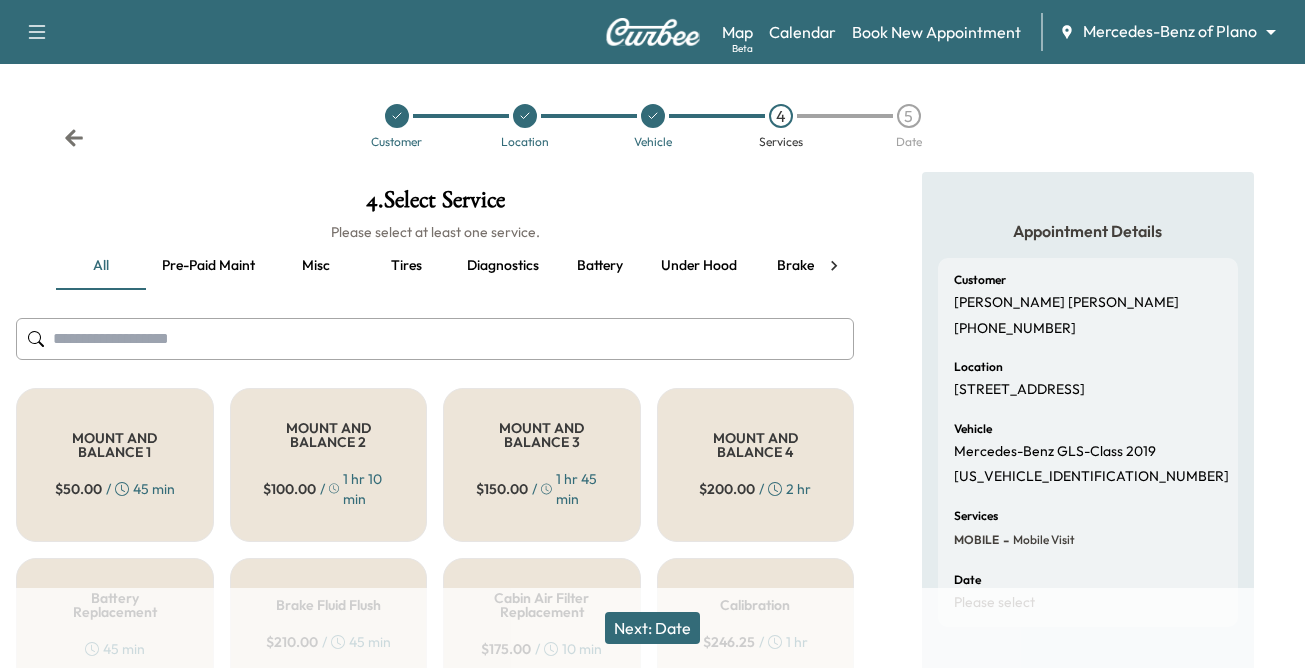 click on "MOUNT AND BALANCE 1" at bounding box center (115, 445) 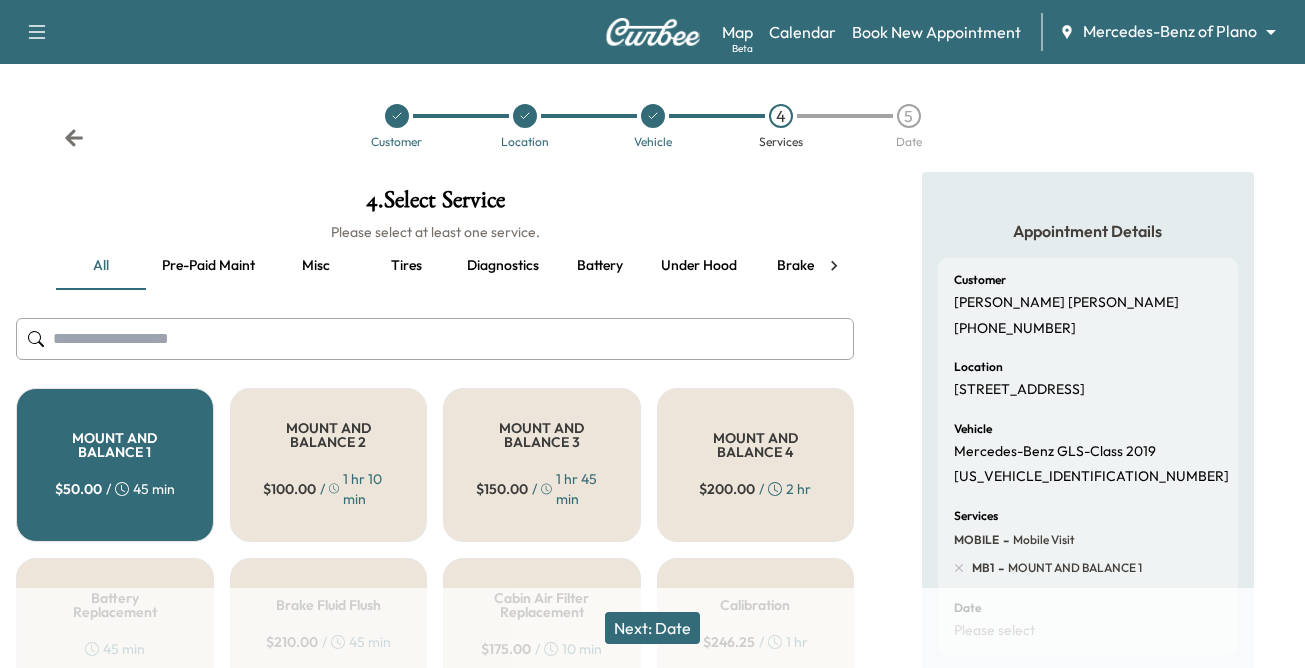 click on "MOUNT AND BALANCE 1 $ 50.00 / 45 min" at bounding box center (115, 465) 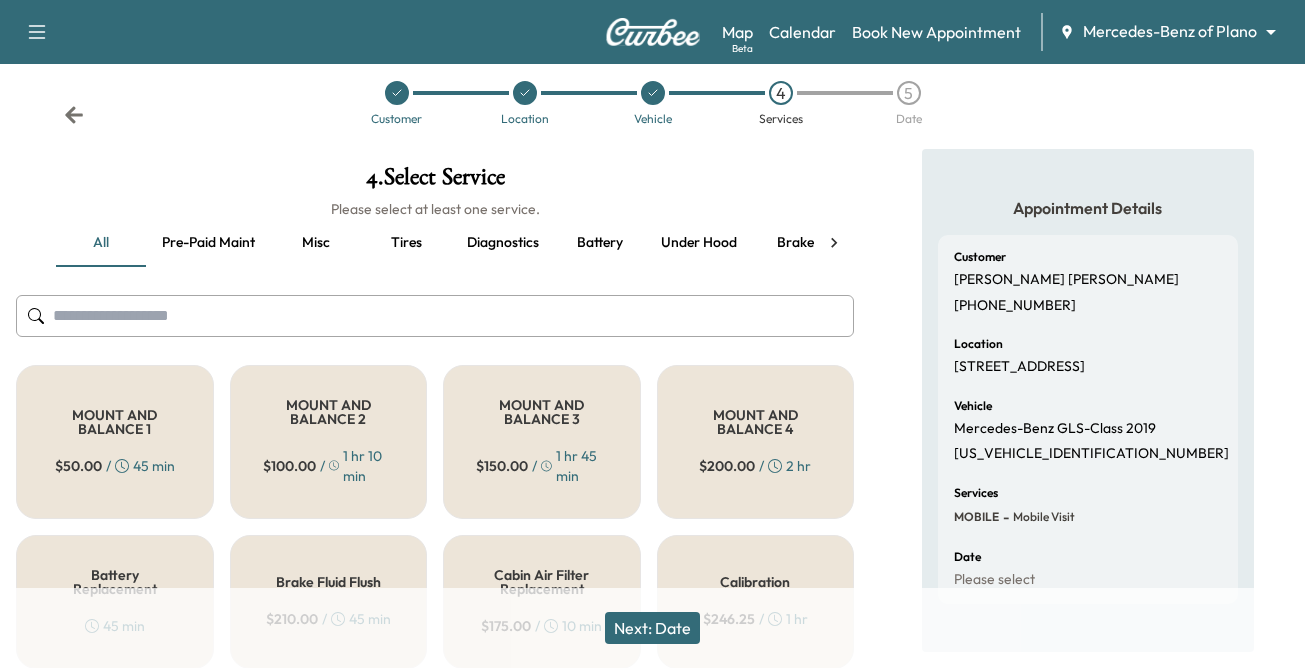 scroll, scrollTop: 100, scrollLeft: 0, axis: vertical 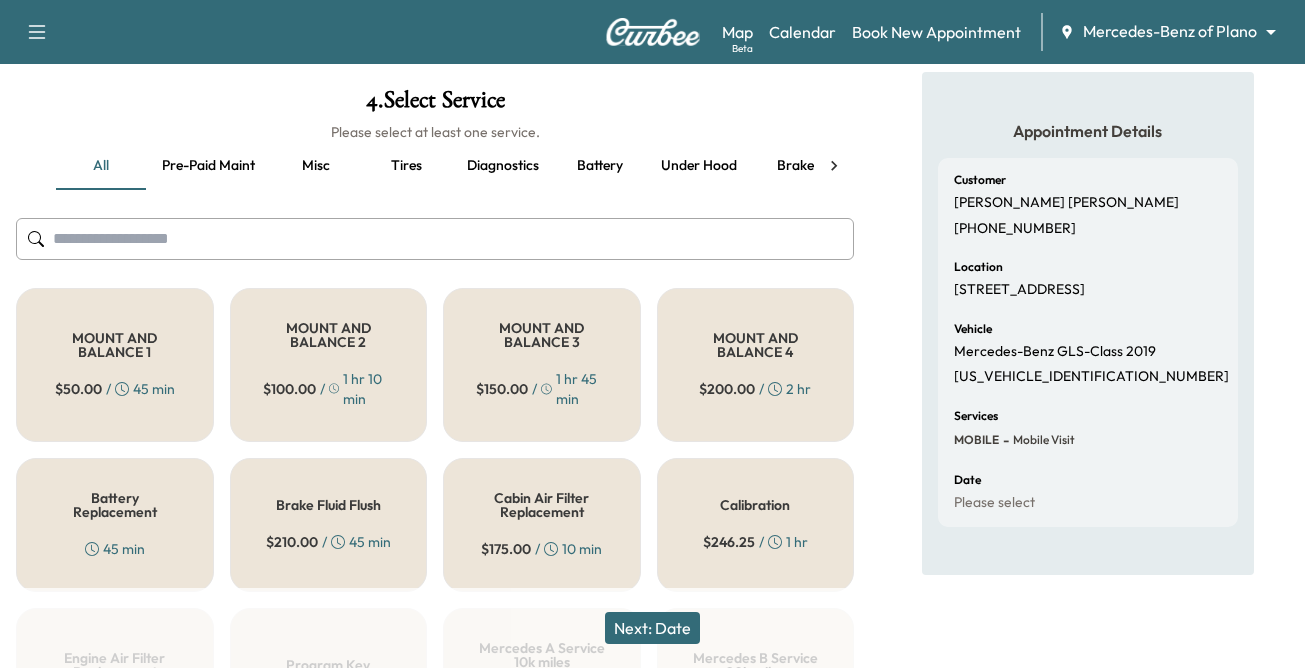 click on "MOUNT AND BALANCE 1" at bounding box center (115, 345) 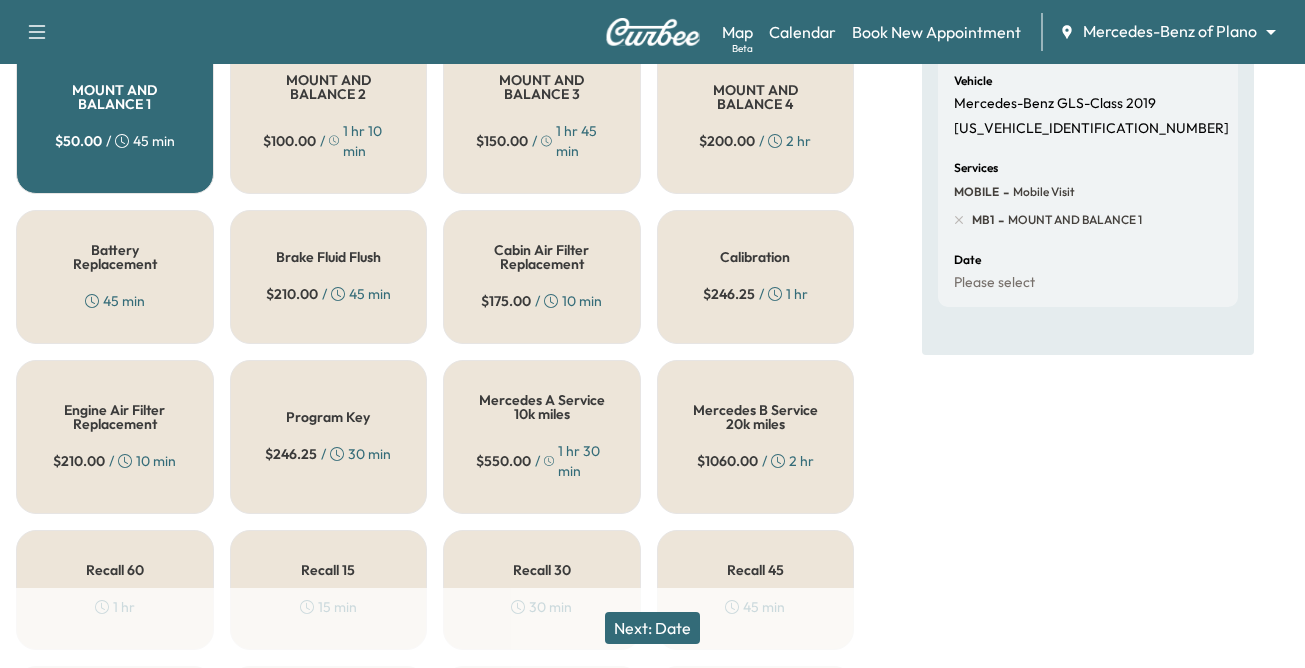 scroll, scrollTop: 400, scrollLeft: 0, axis: vertical 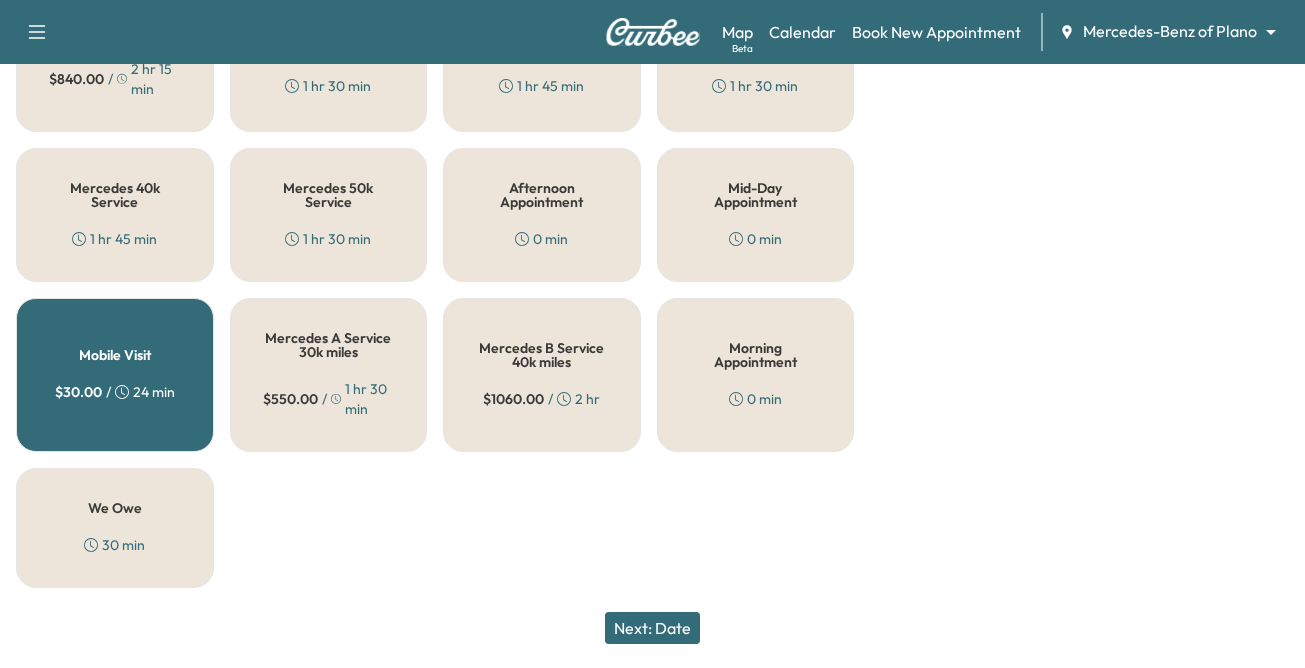 click on "Next: Date" at bounding box center [652, 628] 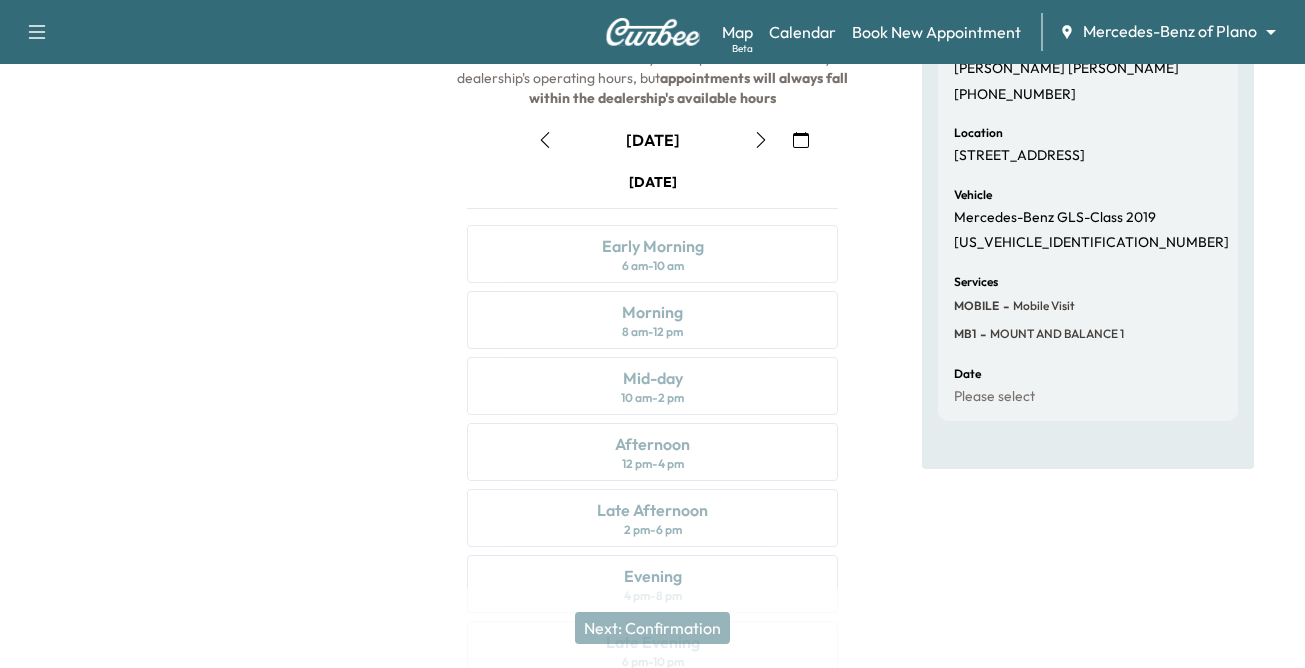 scroll, scrollTop: 0, scrollLeft: 0, axis: both 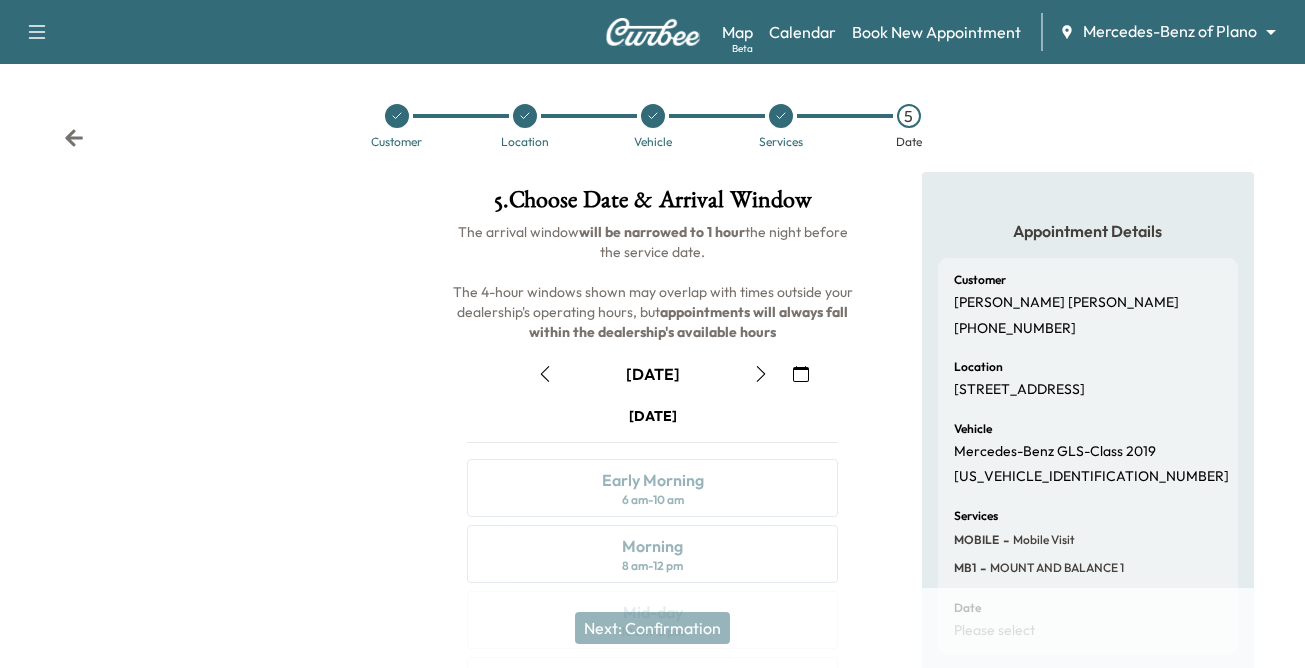 click 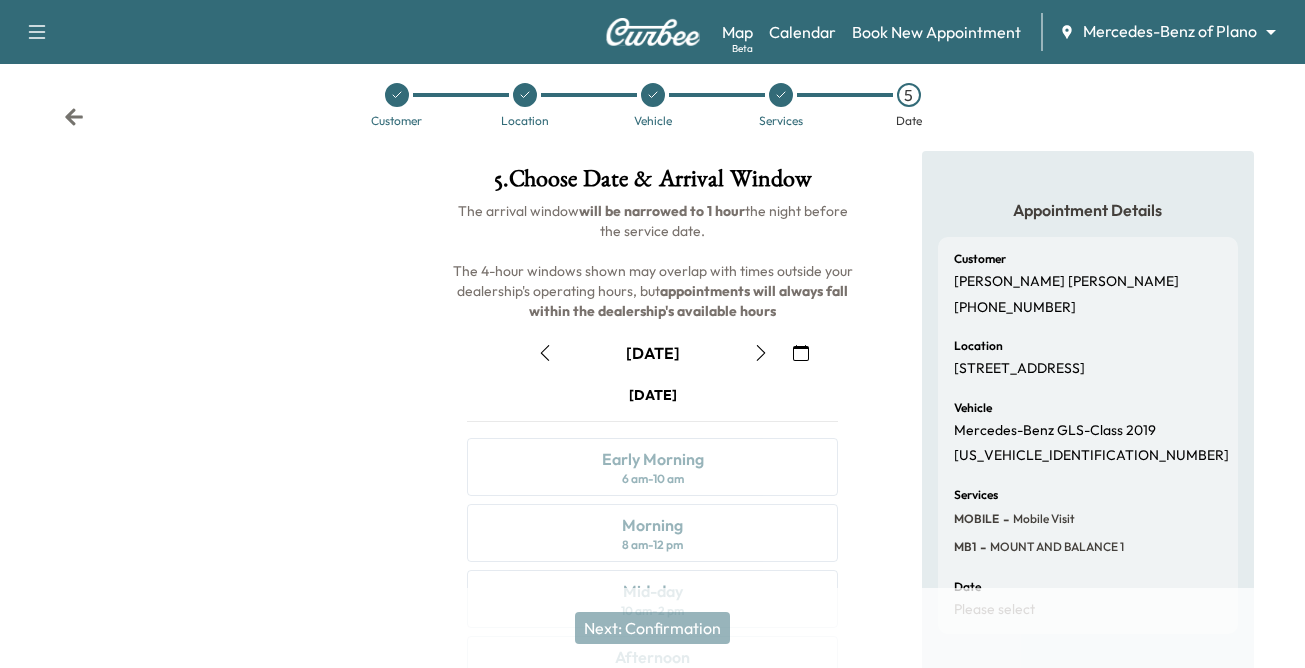 scroll, scrollTop: 0, scrollLeft: 0, axis: both 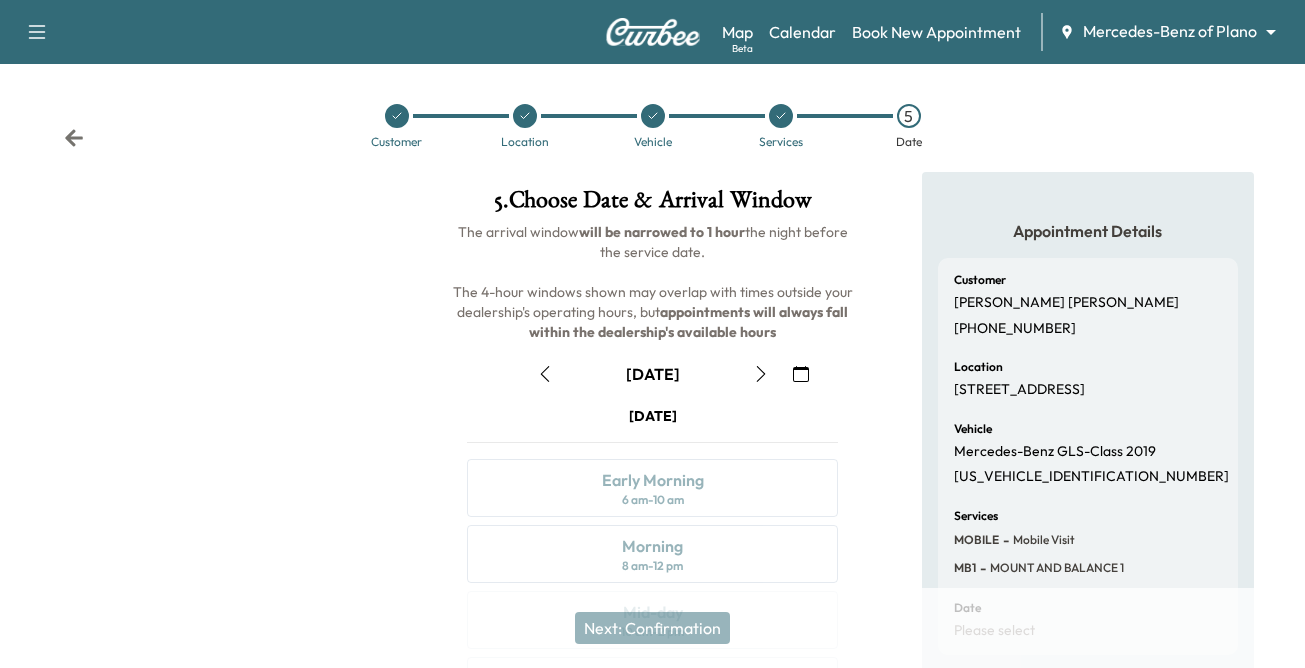 click 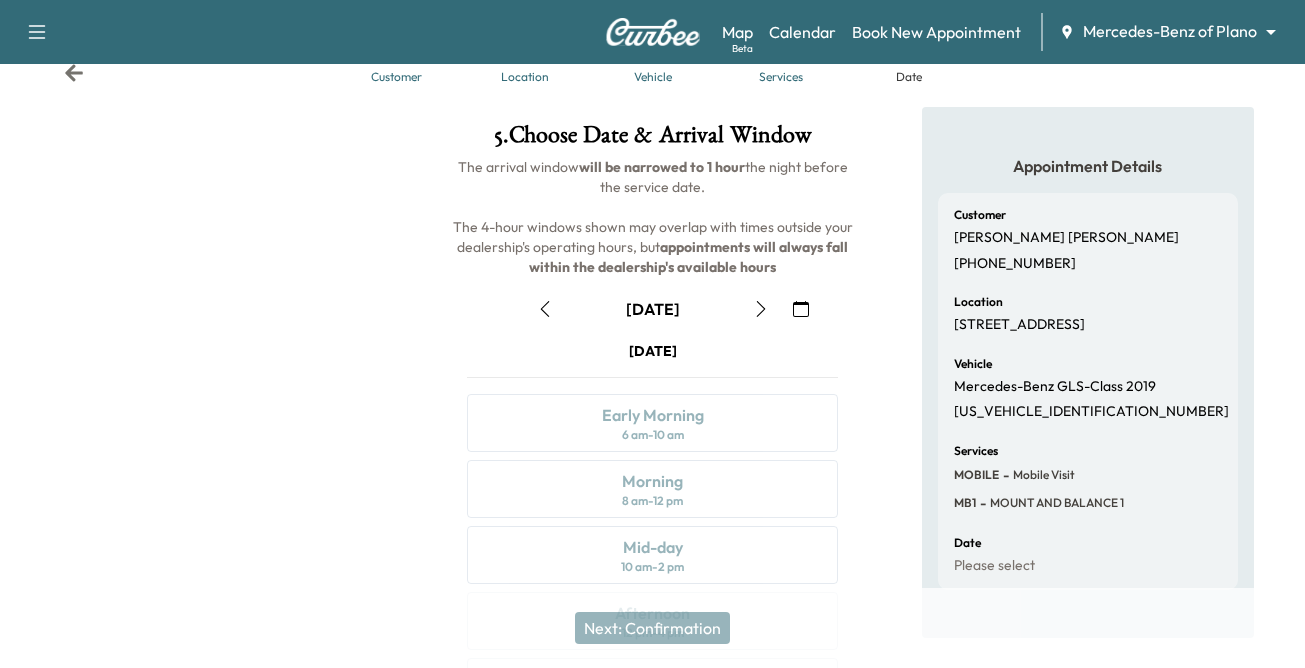 scroll, scrollTop: 100, scrollLeft: 0, axis: vertical 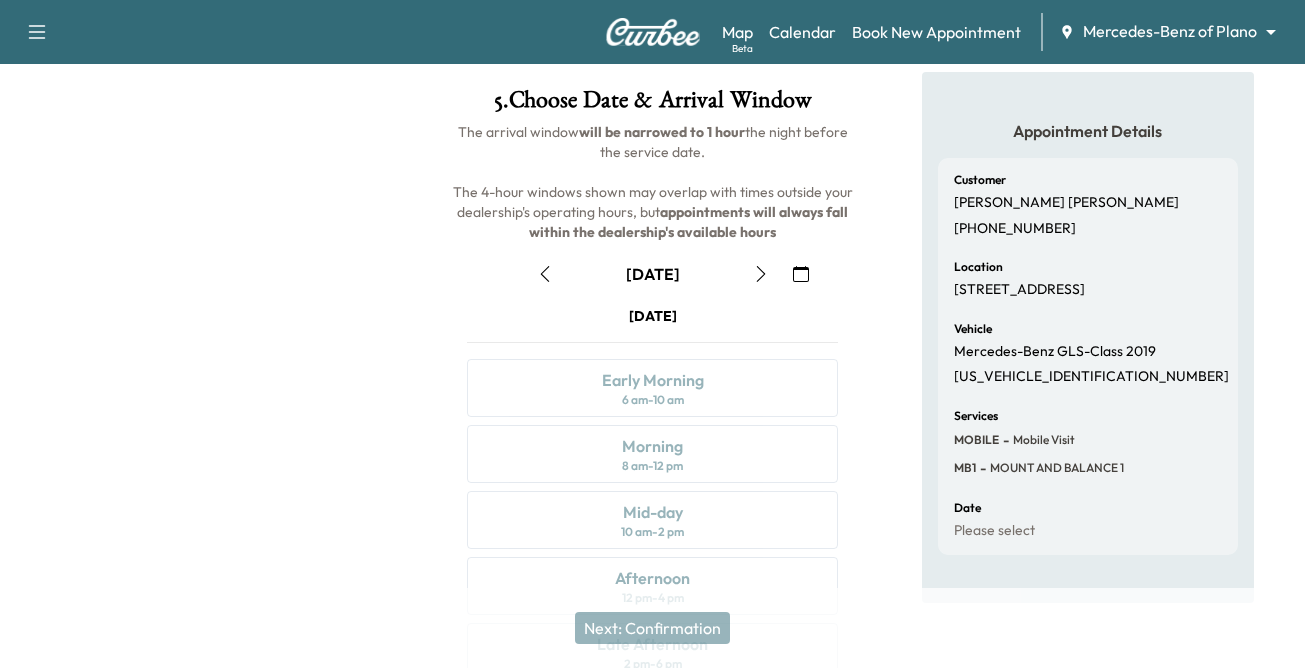 click 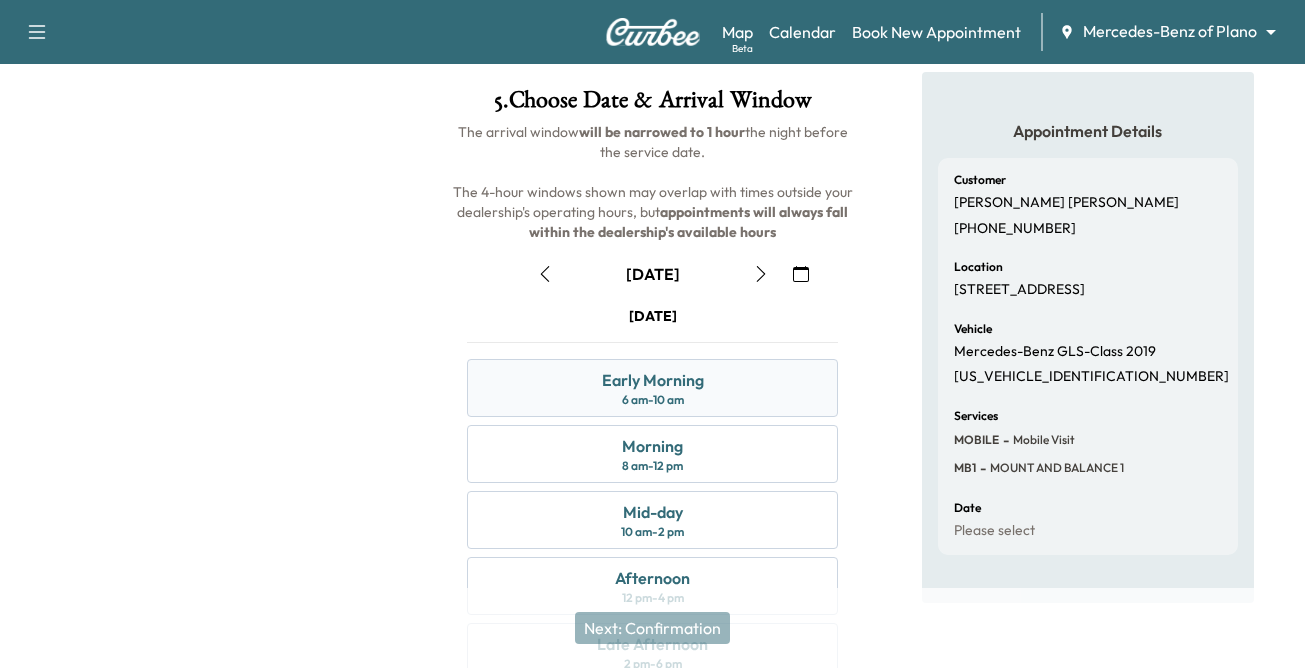 click on "6 am  -  10 am" at bounding box center [653, 400] 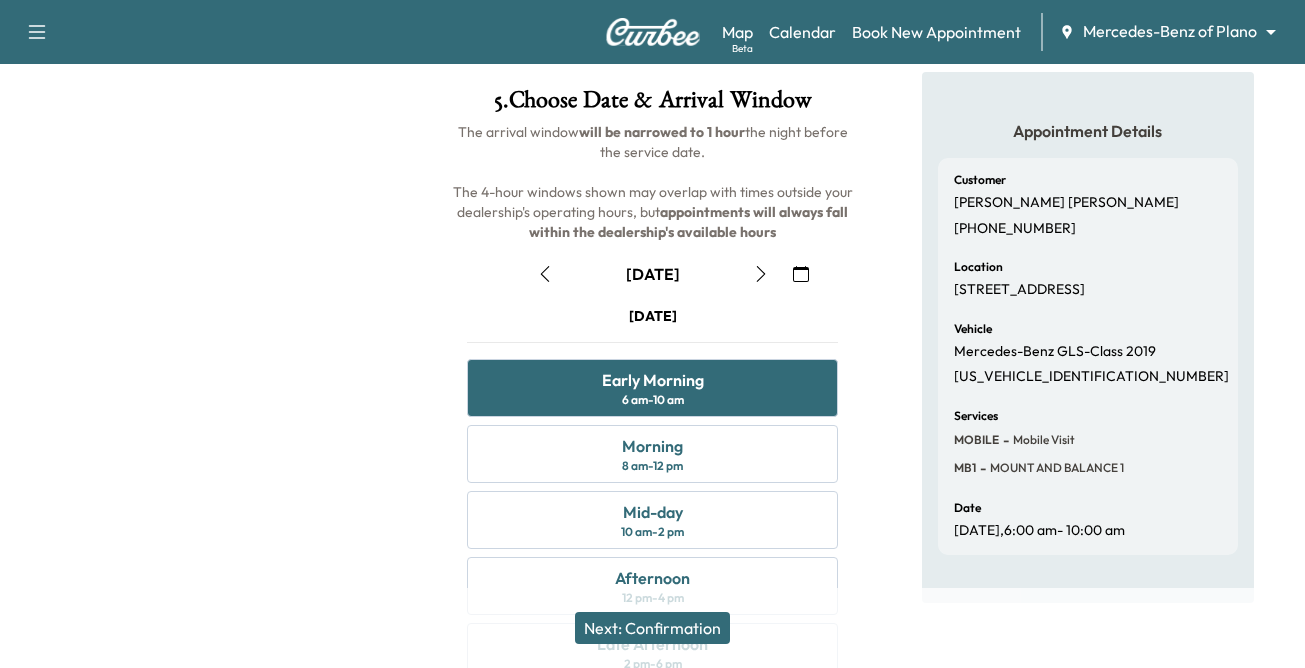 click on "Next: Confirmation" at bounding box center [652, 628] 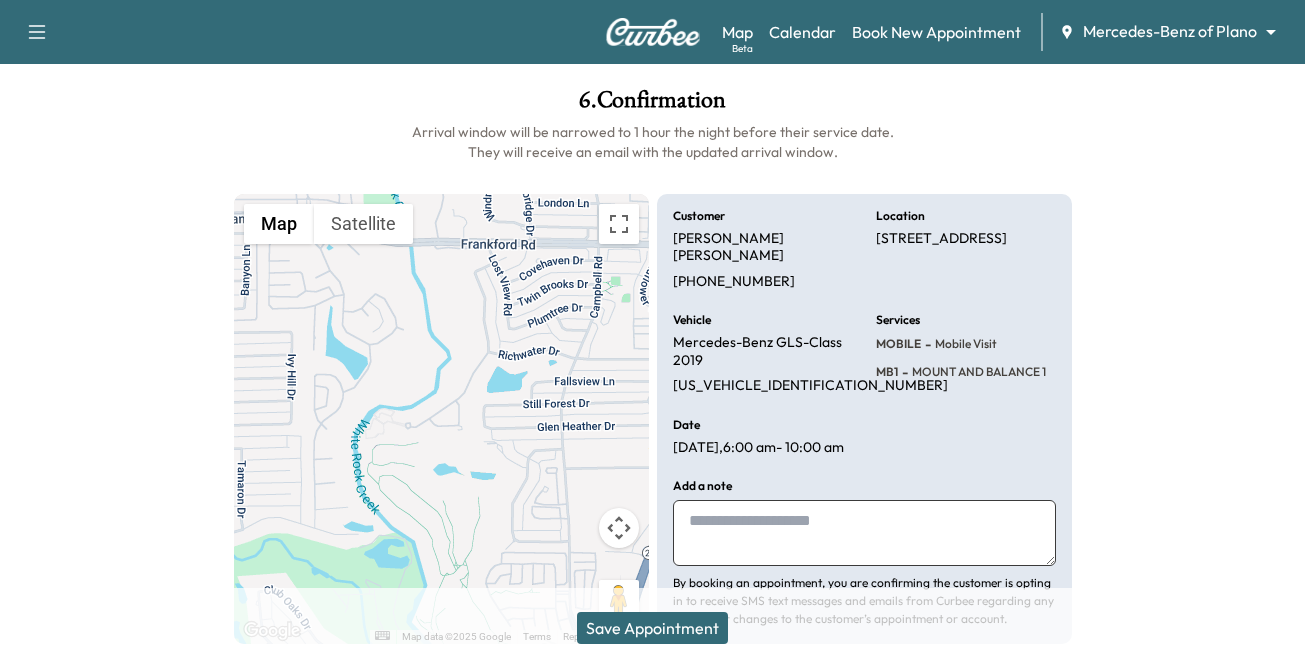 click at bounding box center [864, 533] 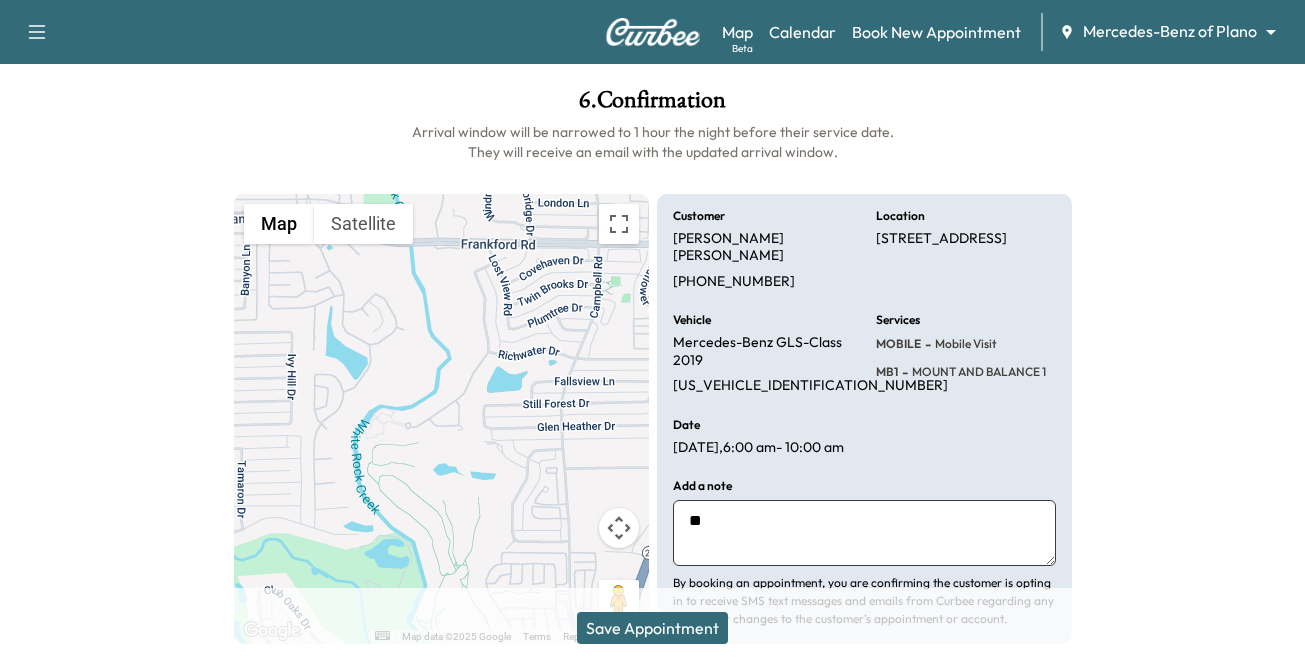 type on "*" 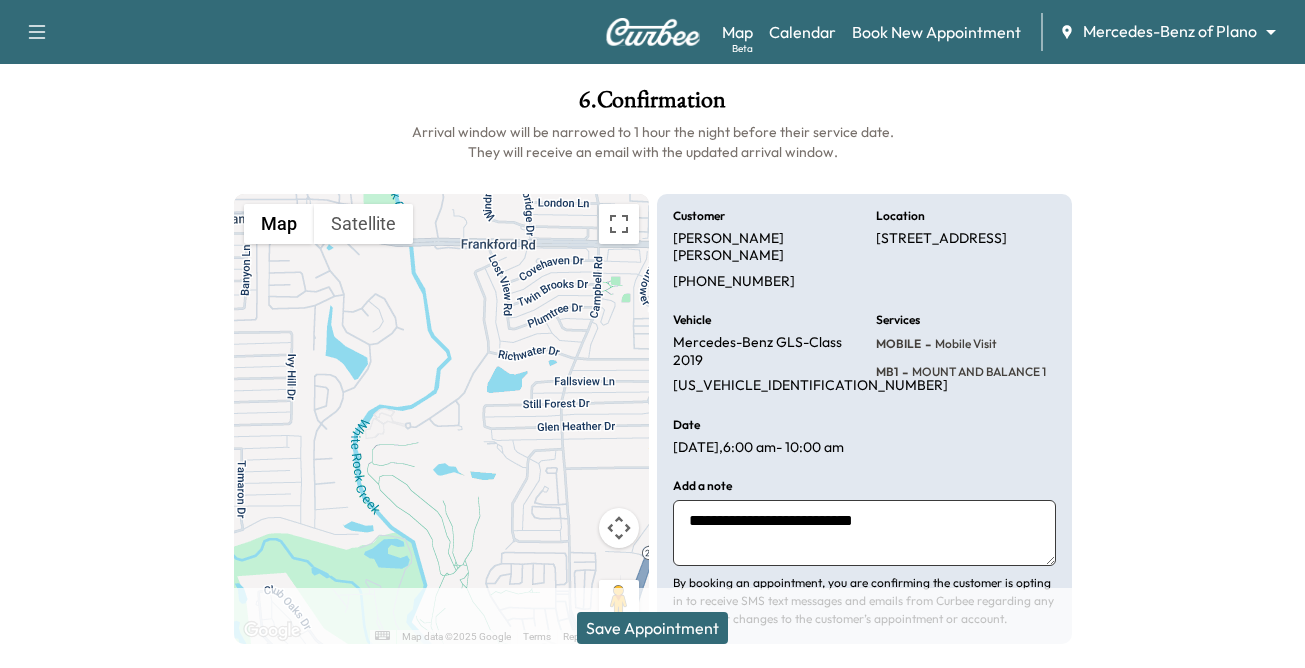 click on "**********" at bounding box center [864, 533] 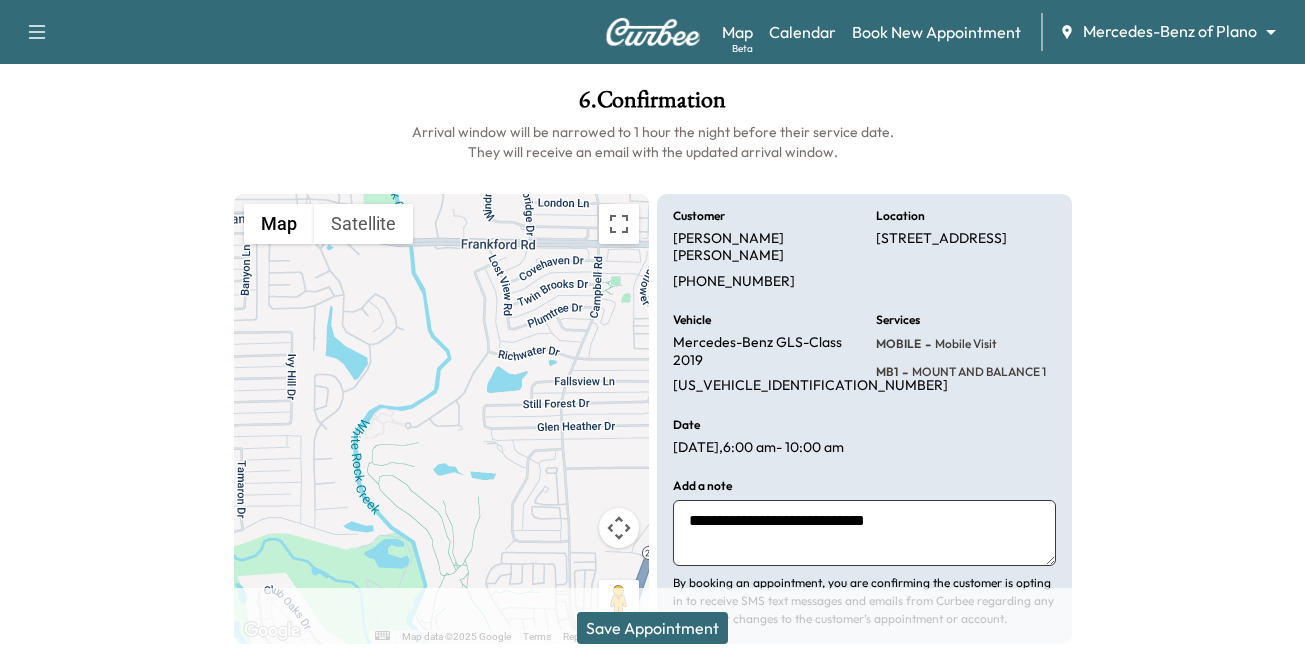 scroll, scrollTop: 15, scrollLeft: 0, axis: vertical 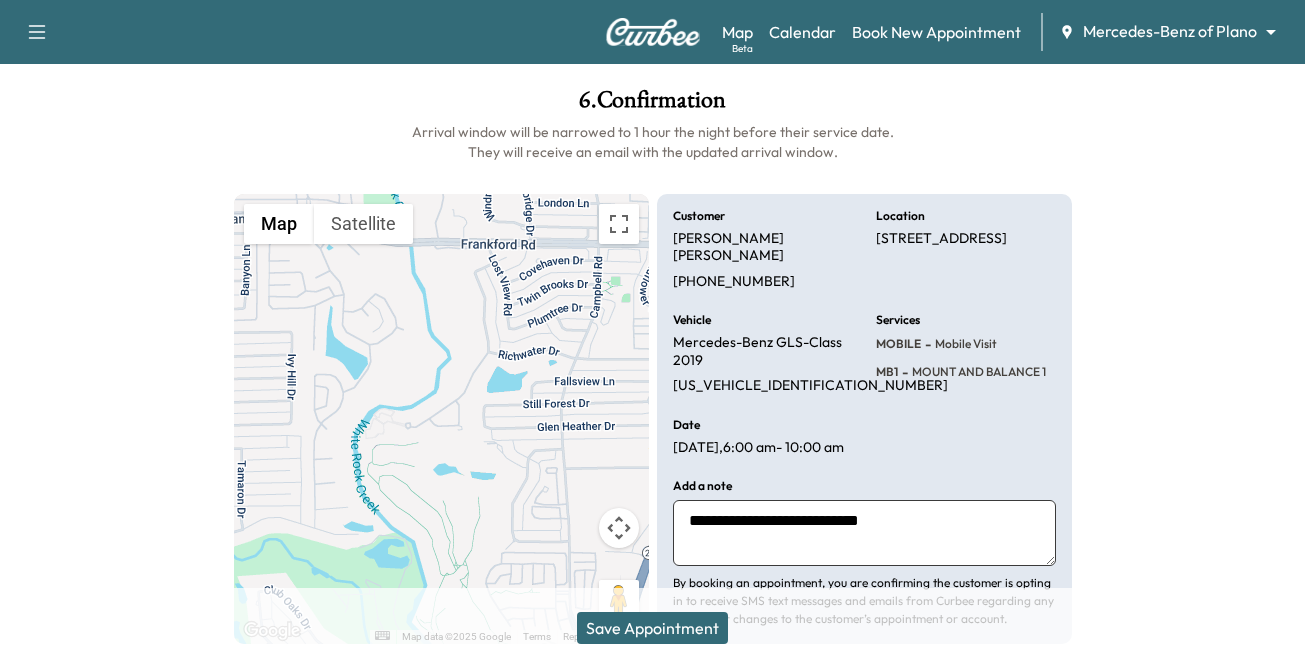 paste on "**********" 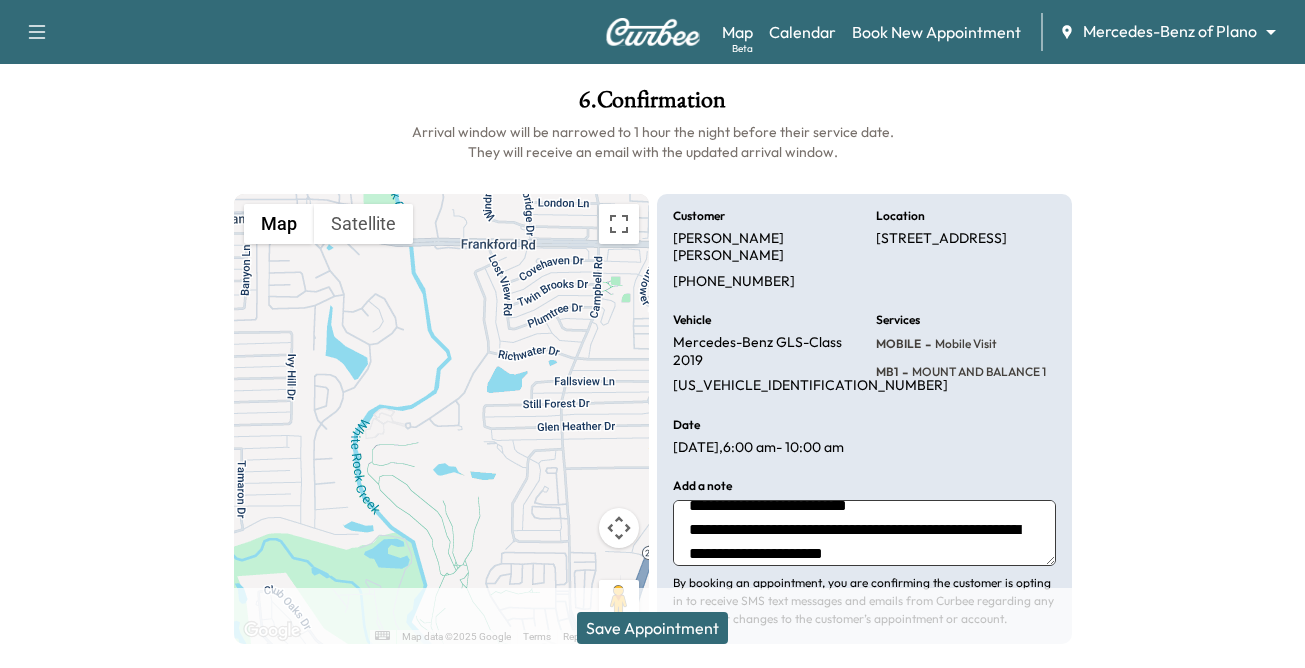 scroll, scrollTop: 87, scrollLeft: 0, axis: vertical 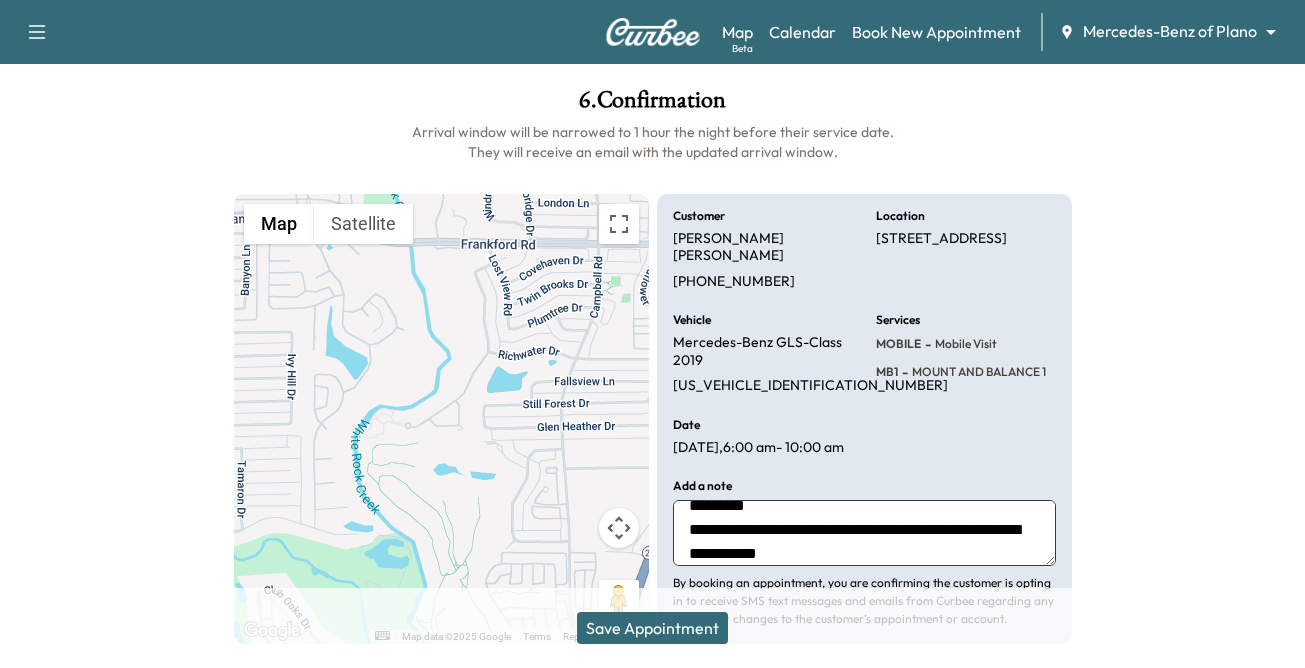 type on "**********" 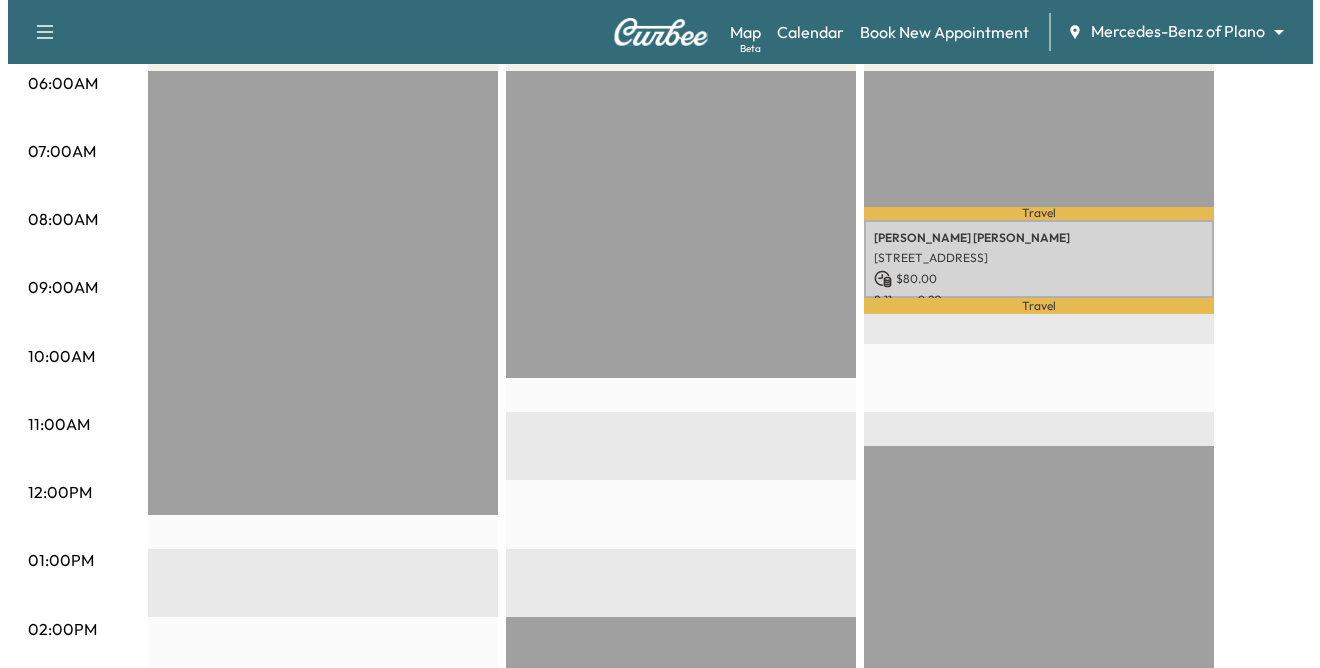 scroll, scrollTop: 400, scrollLeft: 0, axis: vertical 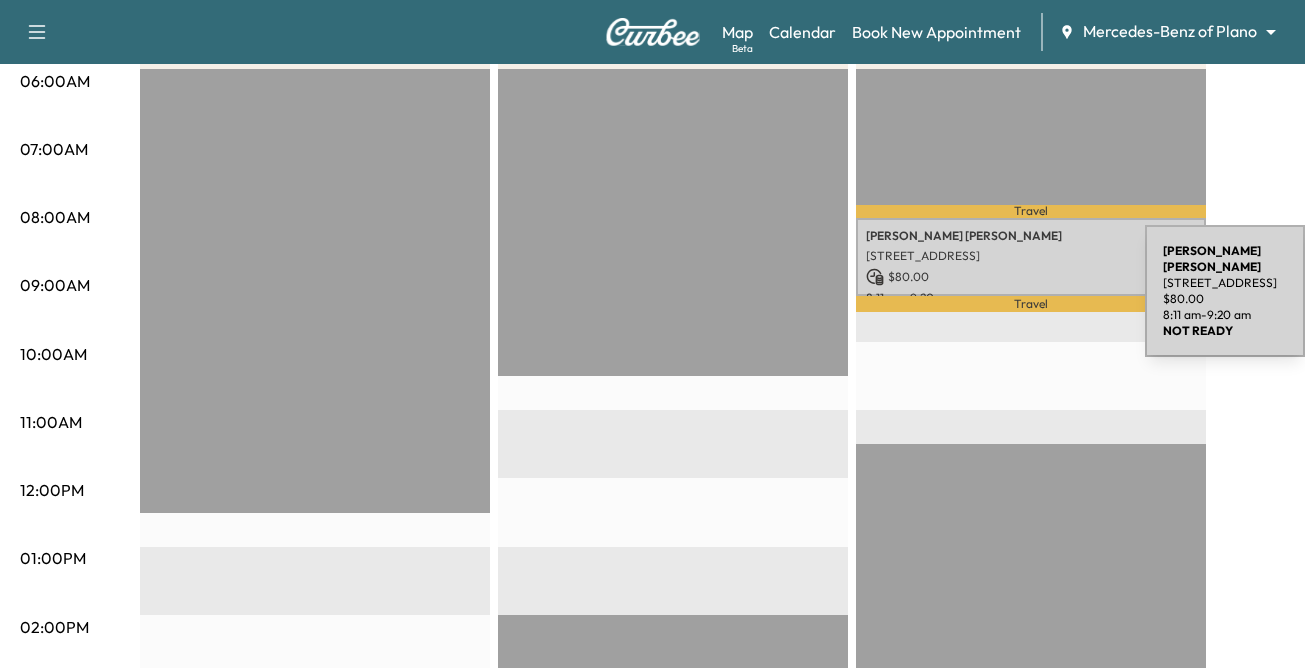 click on "[STREET_ADDRESS]" at bounding box center [1031, 256] 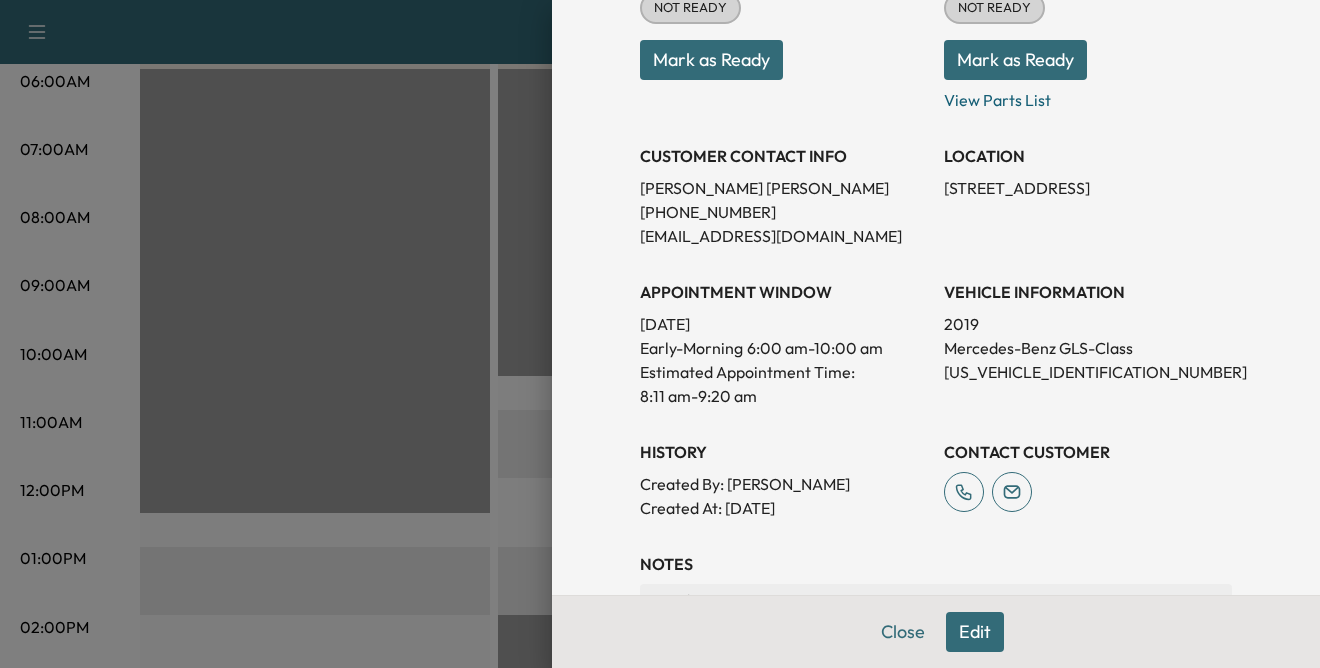 scroll, scrollTop: 300, scrollLeft: 0, axis: vertical 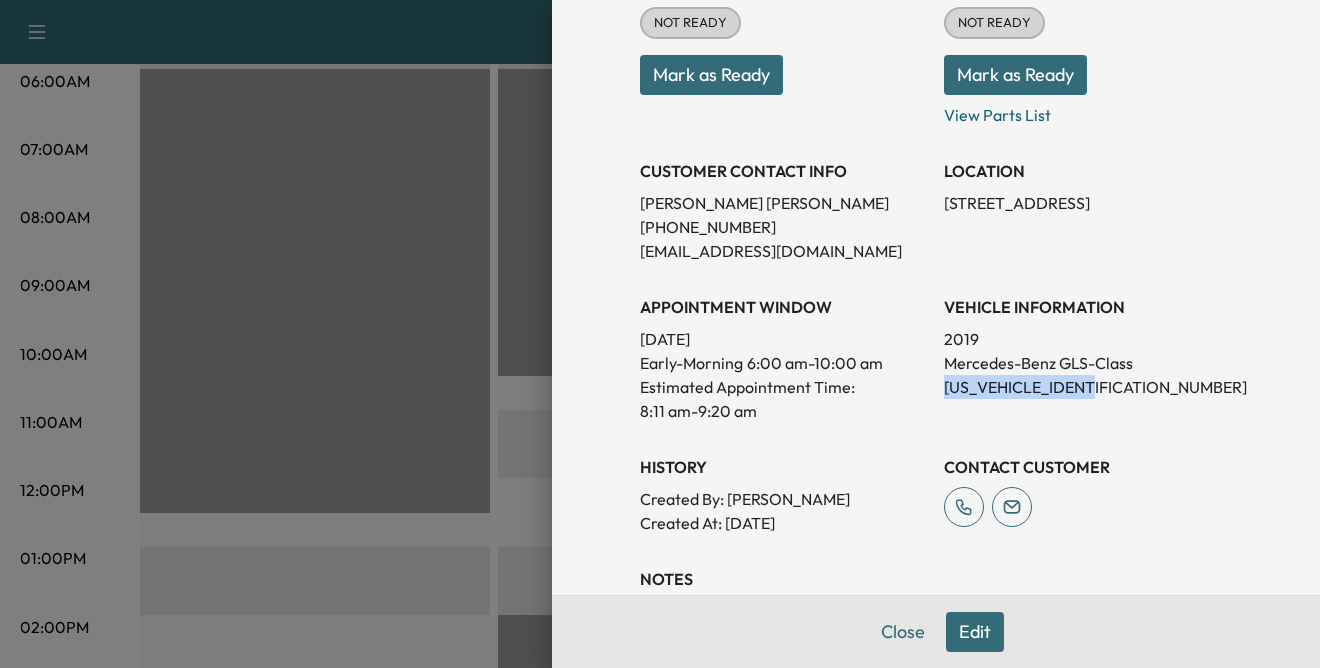 drag, startPoint x: 1050, startPoint y: 395, endPoint x: 930, endPoint y: 397, distance: 120.01666 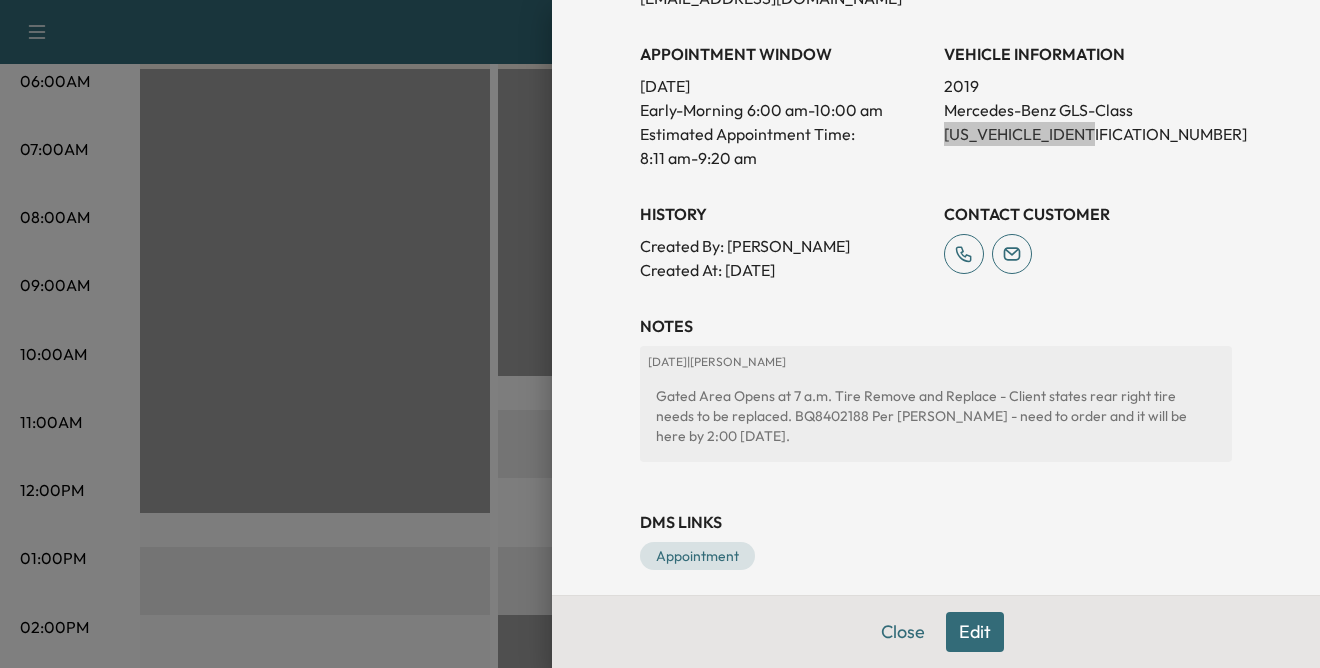 scroll, scrollTop: 568, scrollLeft: 0, axis: vertical 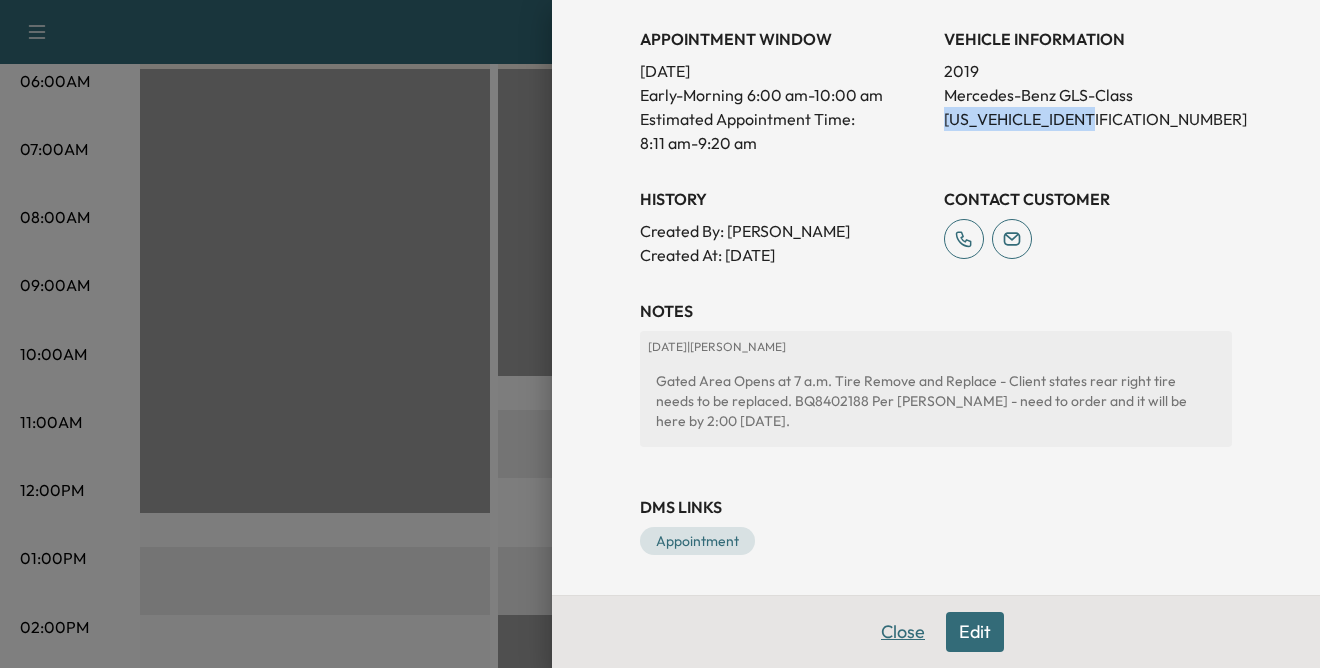 click on "Close" at bounding box center (903, 632) 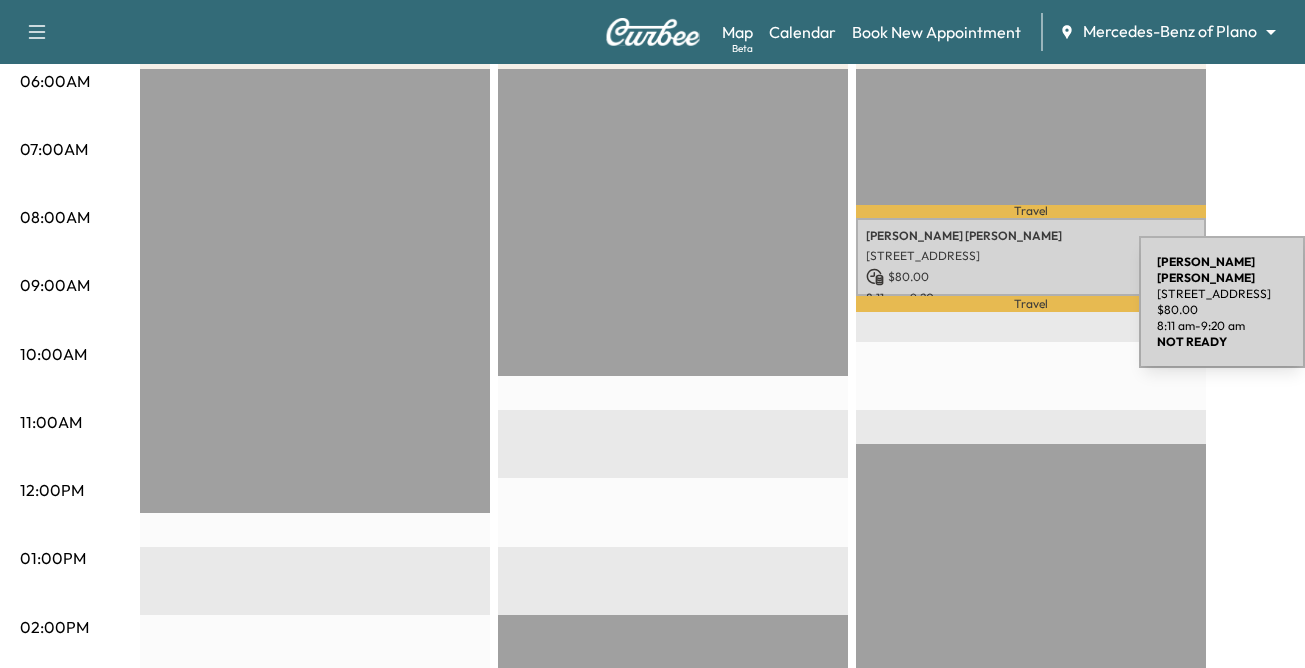click on "[STREET_ADDRESS]" at bounding box center [1031, 256] 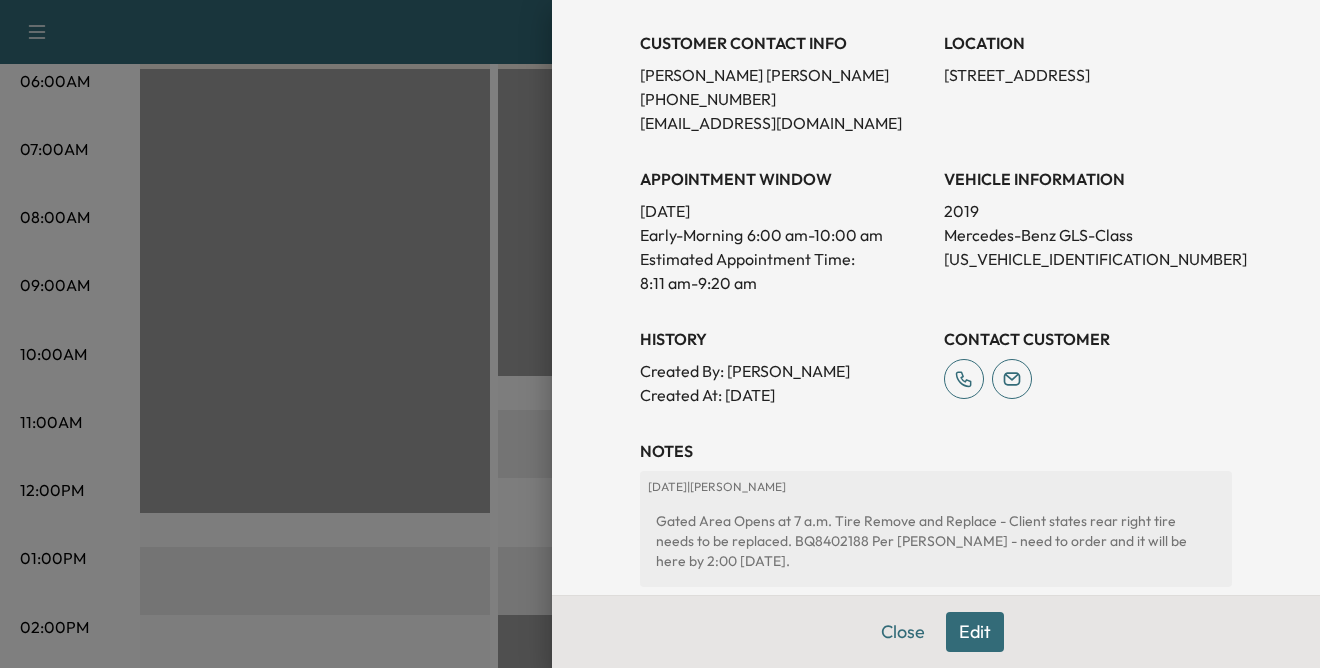 scroll, scrollTop: 500, scrollLeft: 0, axis: vertical 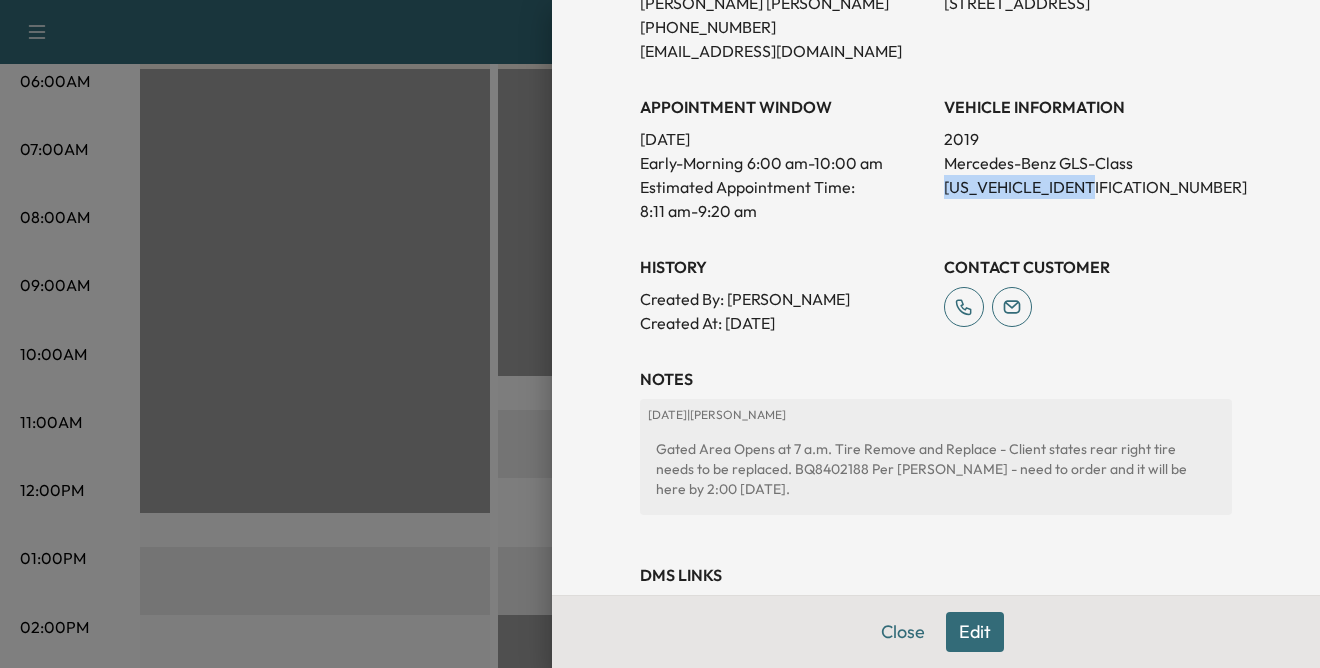 drag, startPoint x: 1101, startPoint y: 184, endPoint x: 933, endPoint y: 199, distance: 168.66832 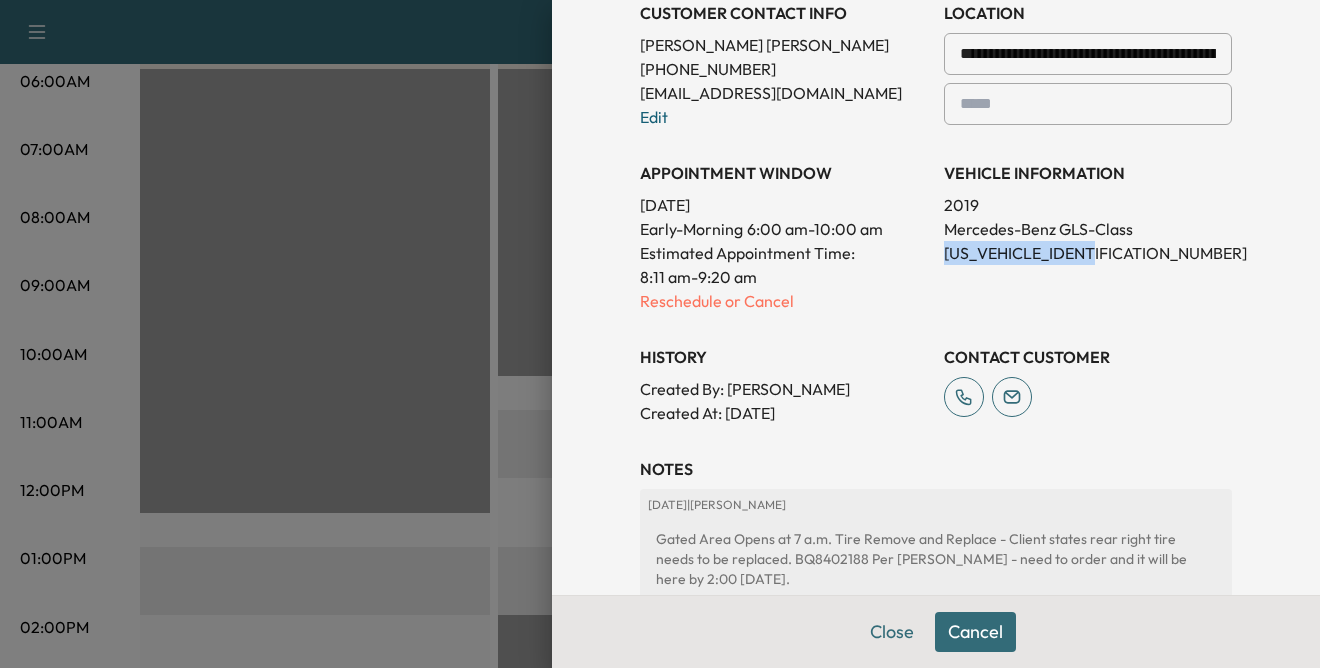 scroll, scrollTop: 542, scrollLeft: 0, axis: vertical 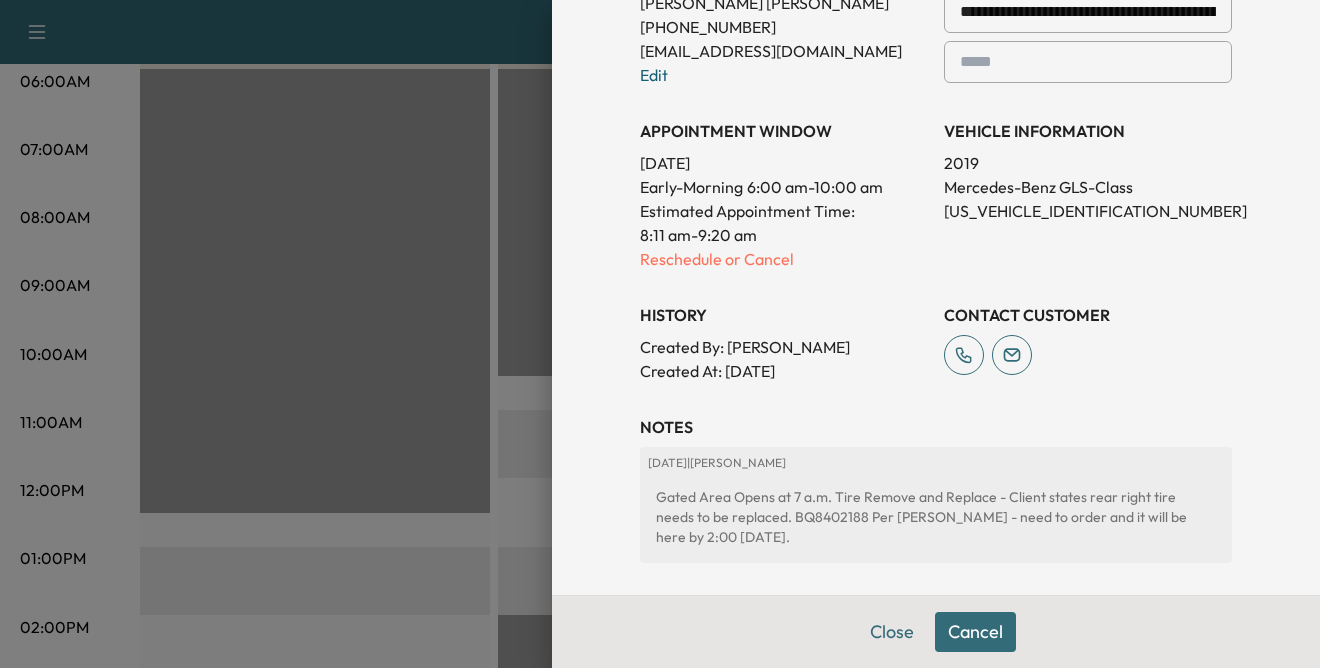 click on "Gated Area Opens at 7 a.m.
Tire Remove and Replace - Client states rear right tire needs to be replaced.
BQ8402188
Per [PERSON_NAME] - need to order and it will be here by 2:00 [DATE]." at bounding box center [936, 517] 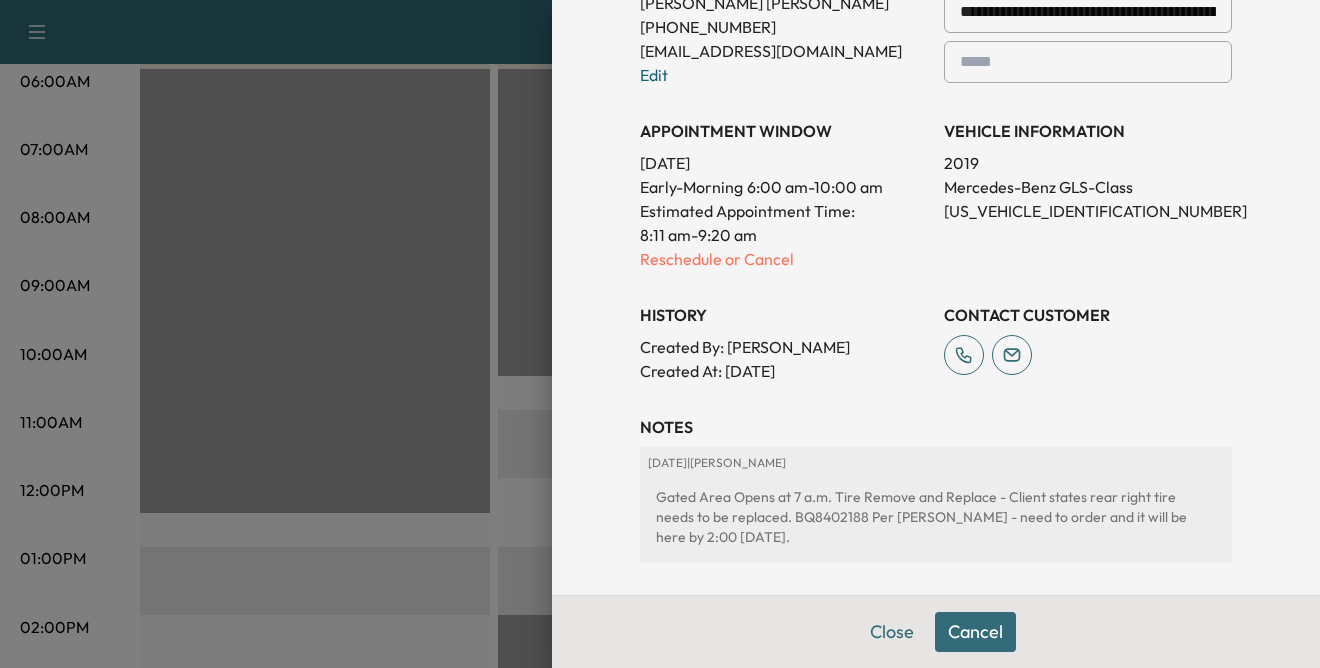 scroll, scrollTop: 766, scrollLeft: 0, axis: vertical 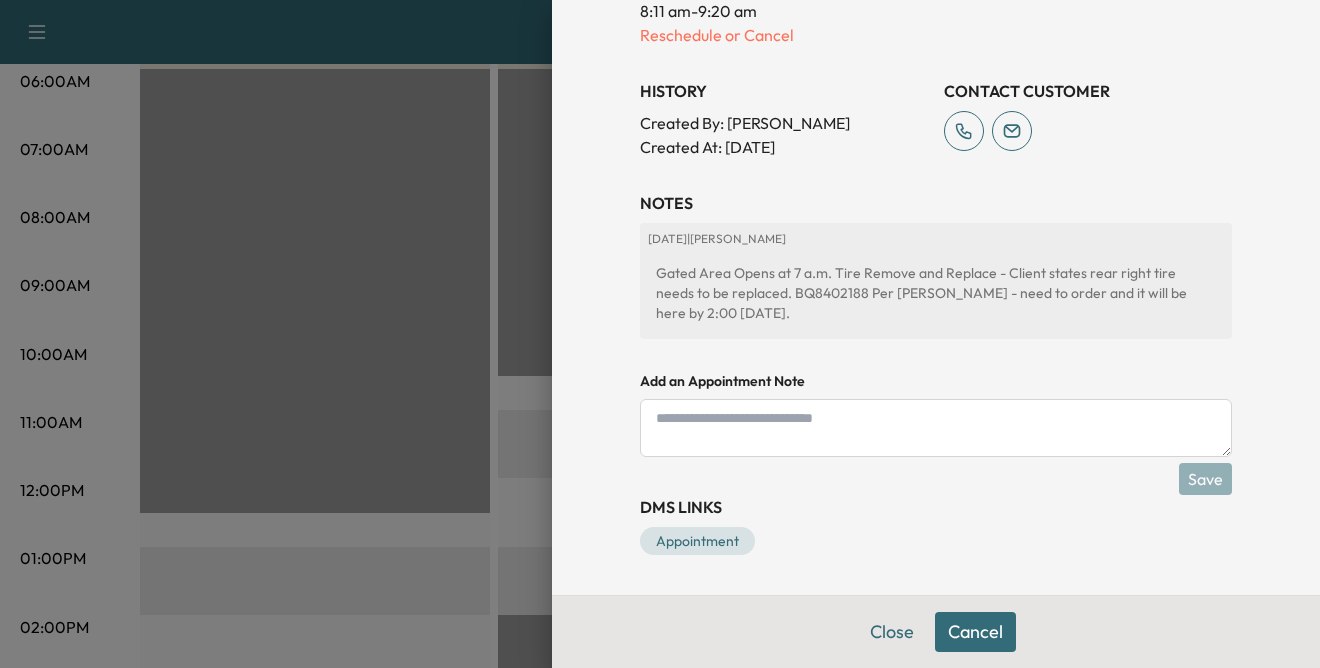click at bounding box center (936, 428) 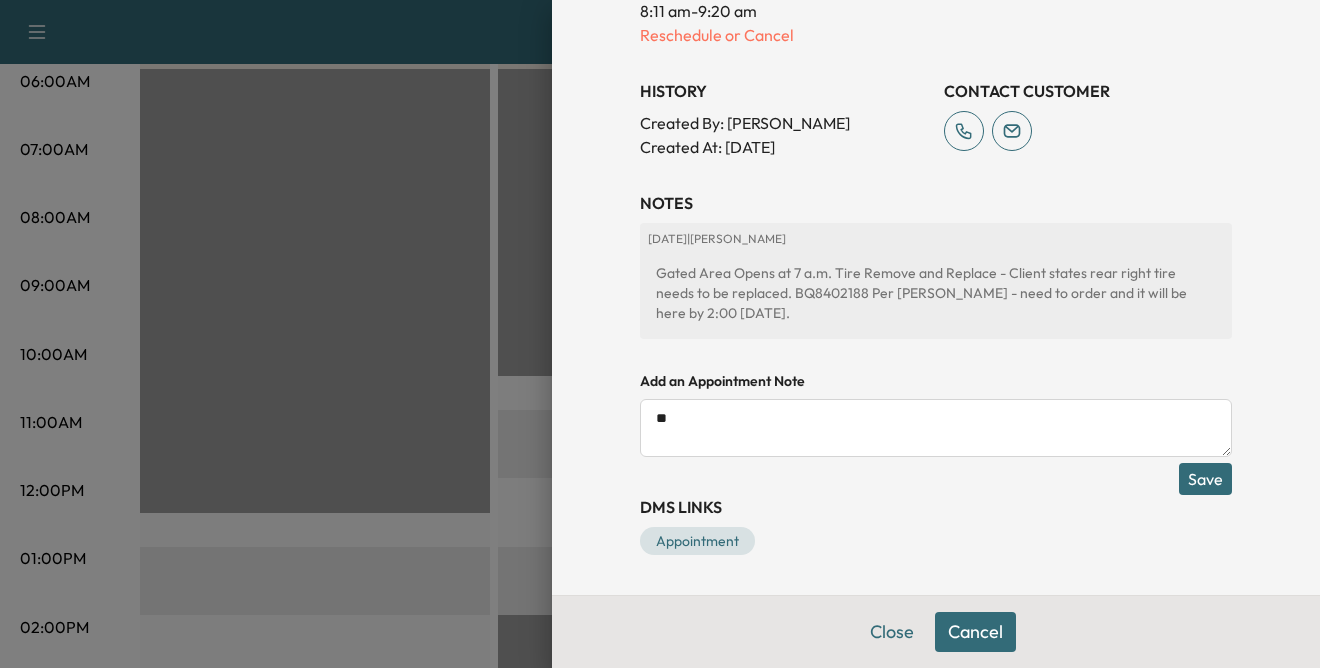 type on "*" 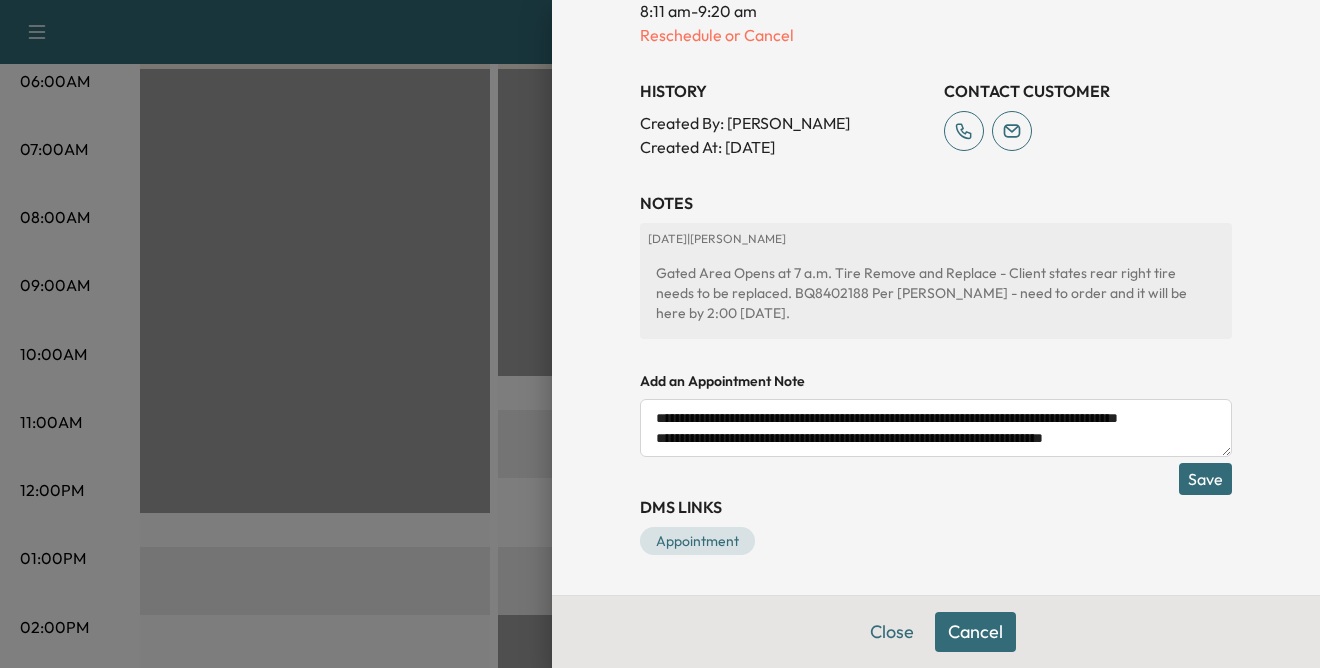 type on "**********" 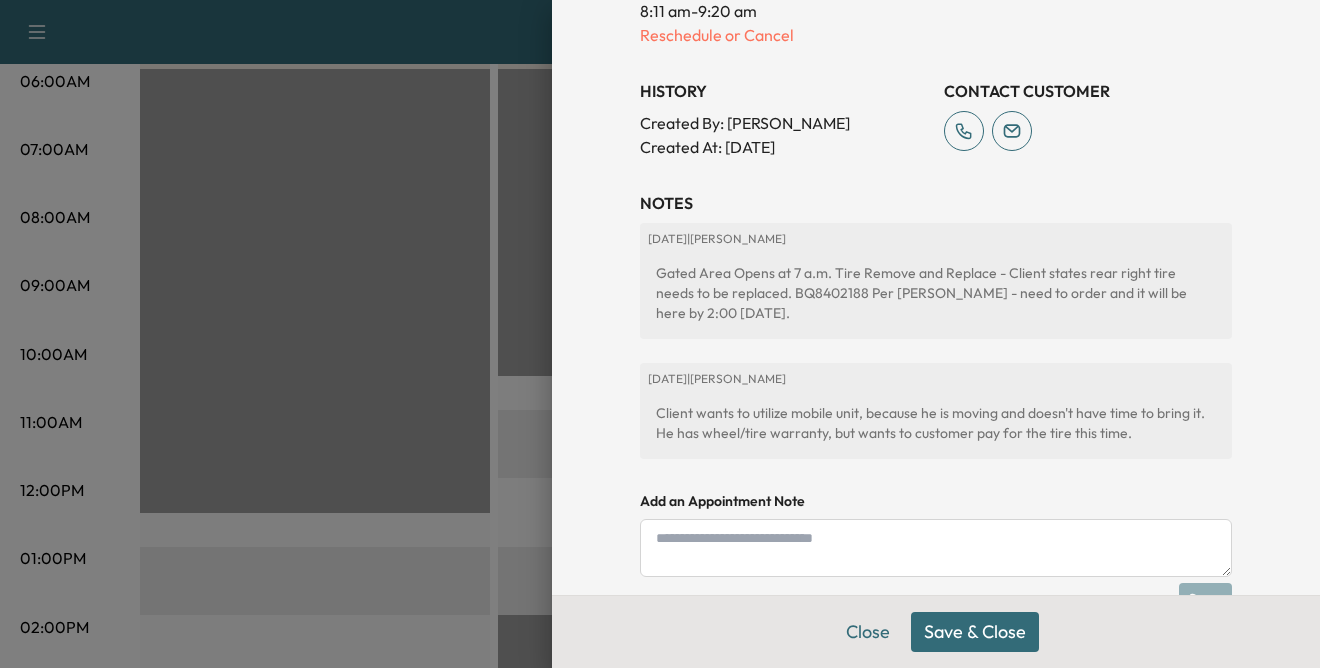 click on "Save & Close" at bounding box center [975, 632] 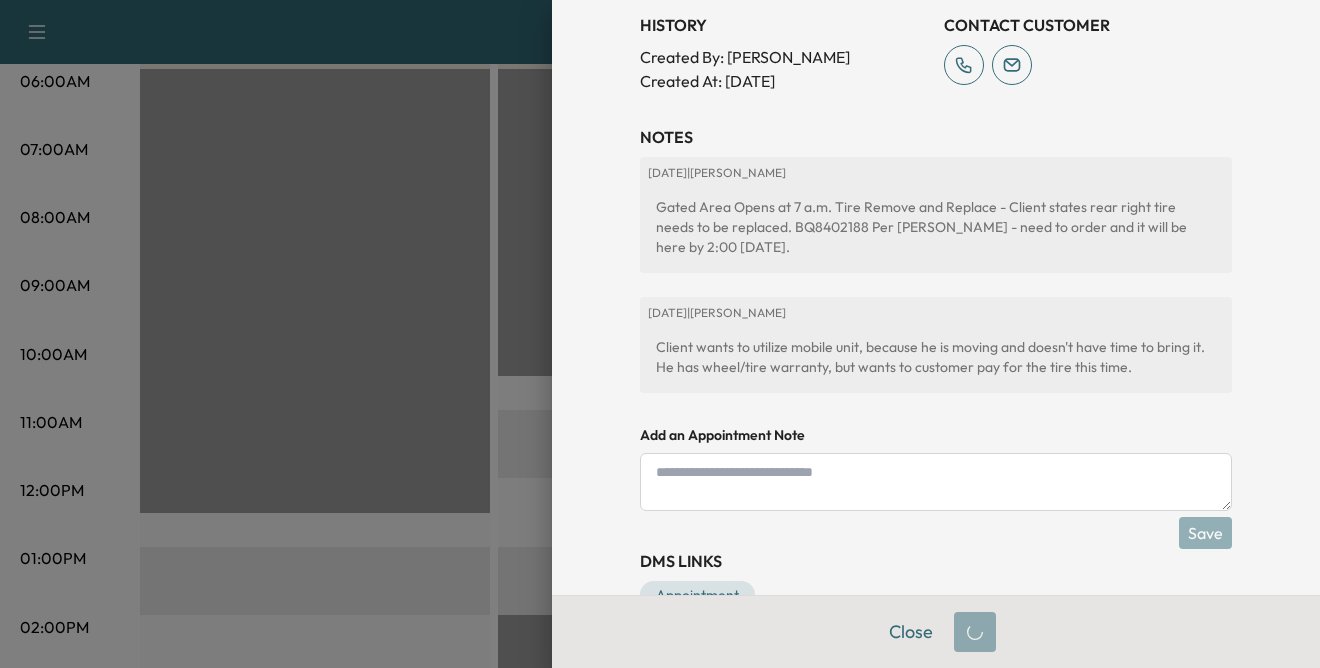 scroll, scrollTop: 700, scrollLeft: 0, axis: vertical 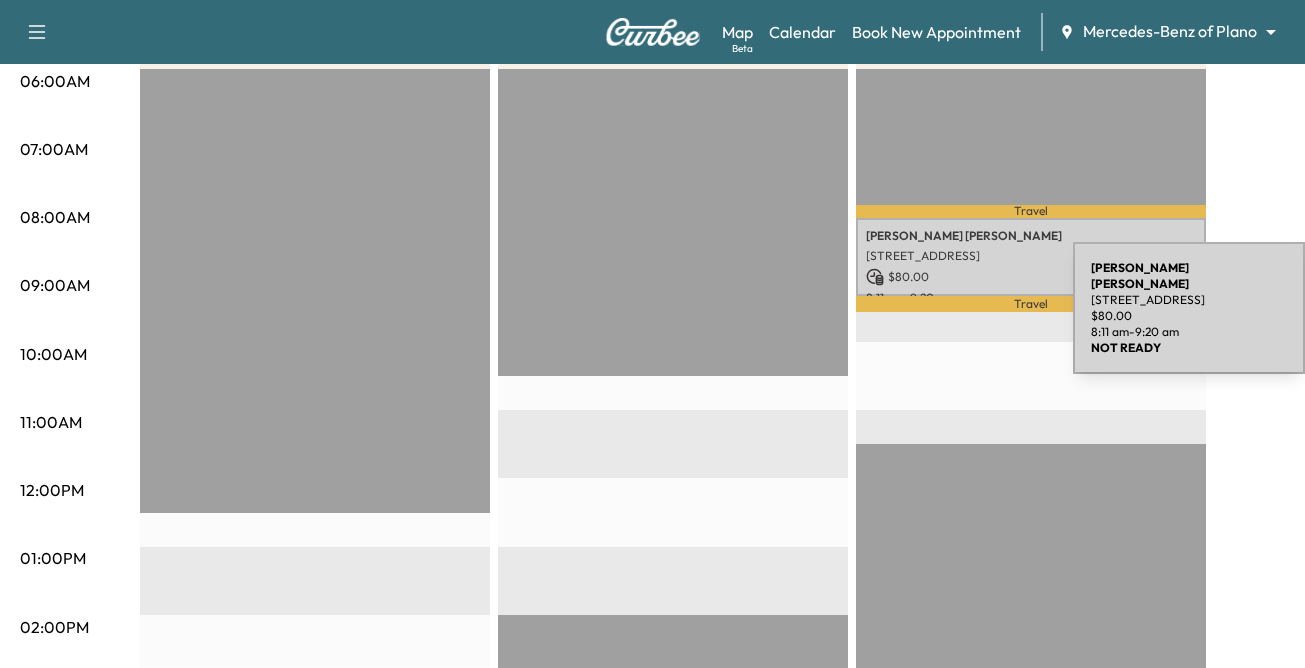 click on "[PERSON_NAME] [STREET_ADDRESS]   $ 80.00 8:11 am  -  9:20 am" at bounding box center [1031, 257] 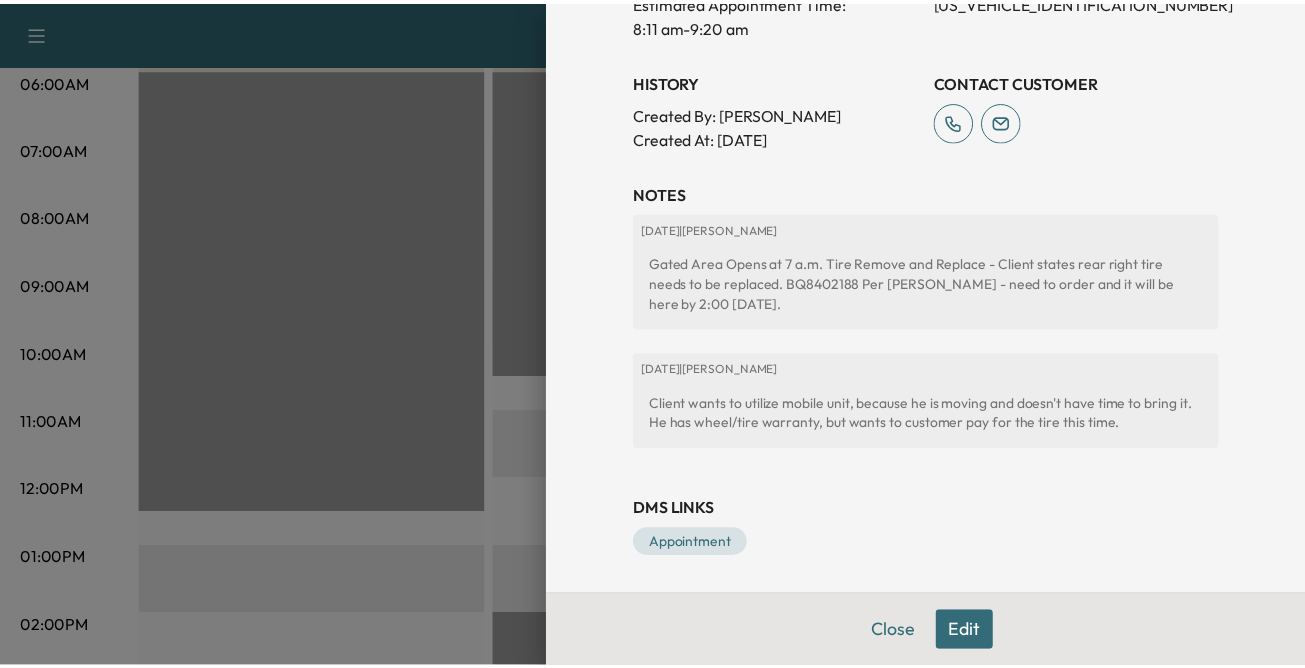 scroll, scrollTop: 688, scrollLeft: 0, axis: vertical 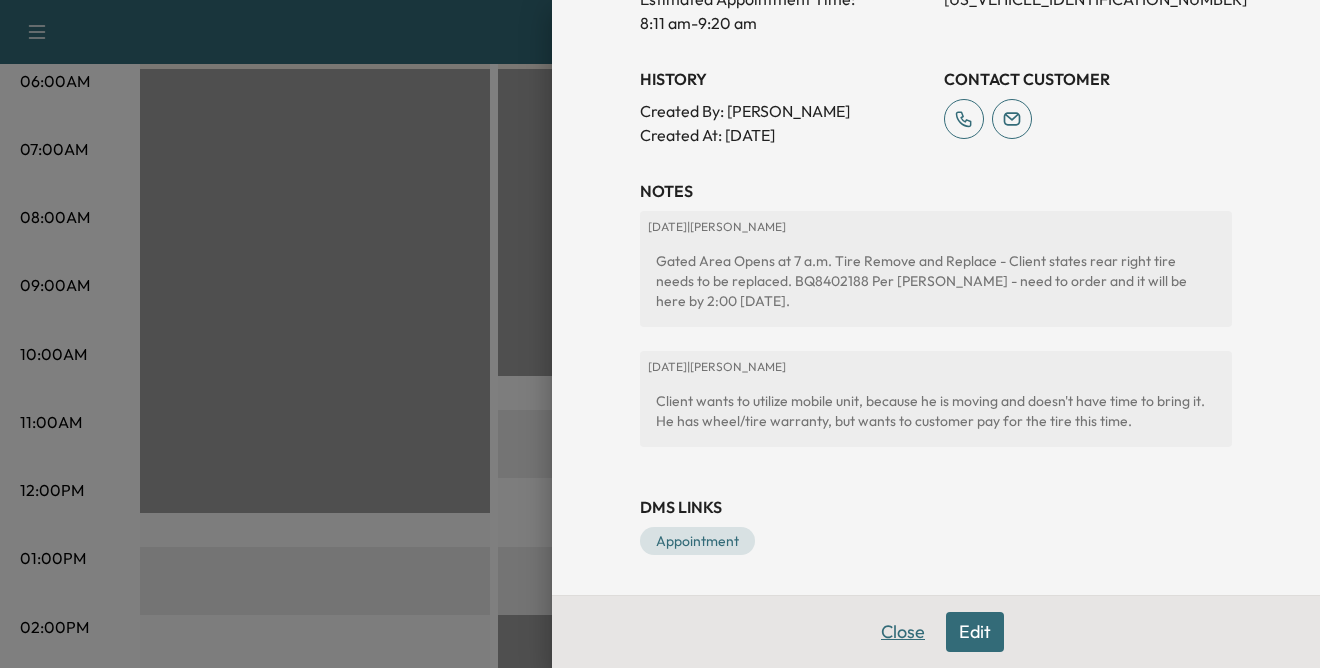 click on "Close" at bounding box center [903, 632] 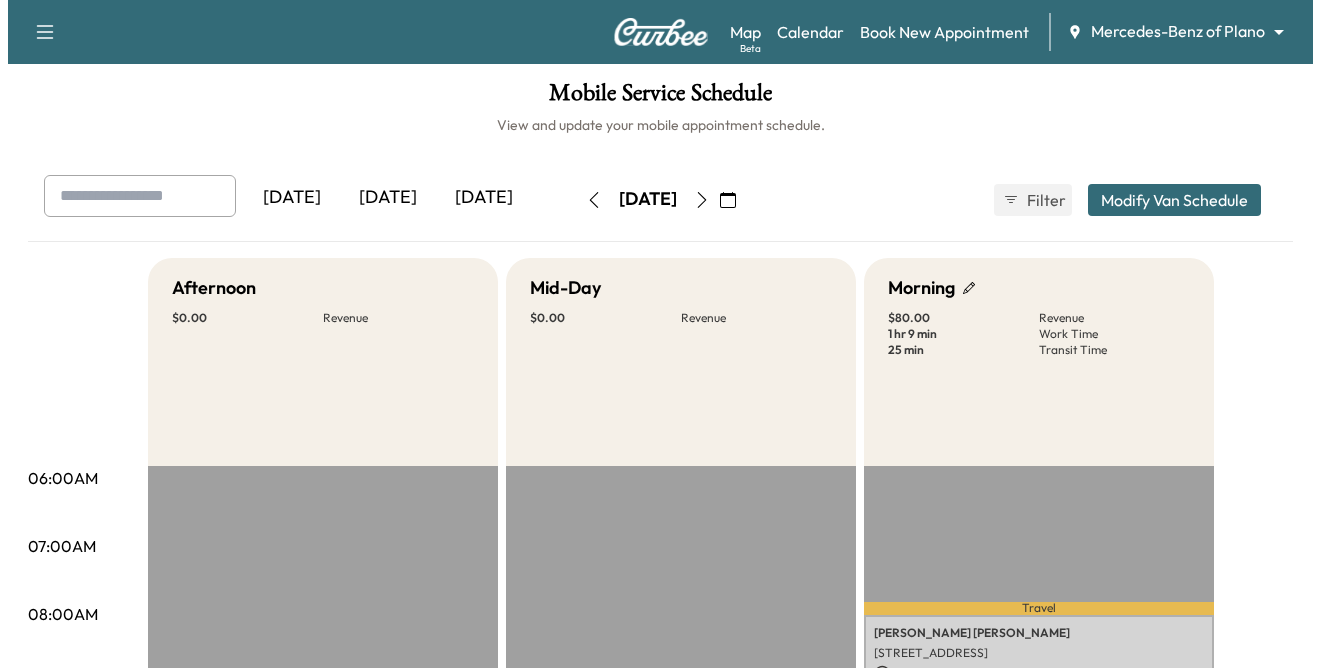 scroll, scrollTop: 0, scrollLeft: 0, axis: both 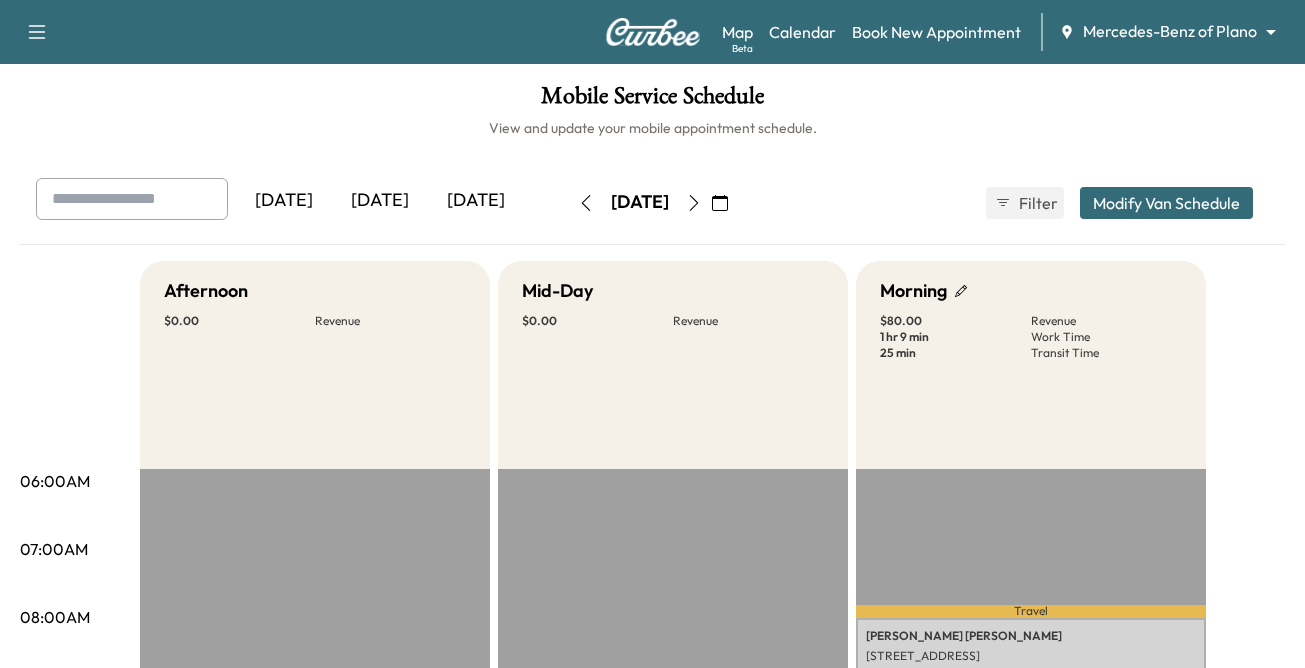 drag, startPoint x: 153, startPoint y: 198, endPoint x: 175, endPoint y: 198, distance: 22 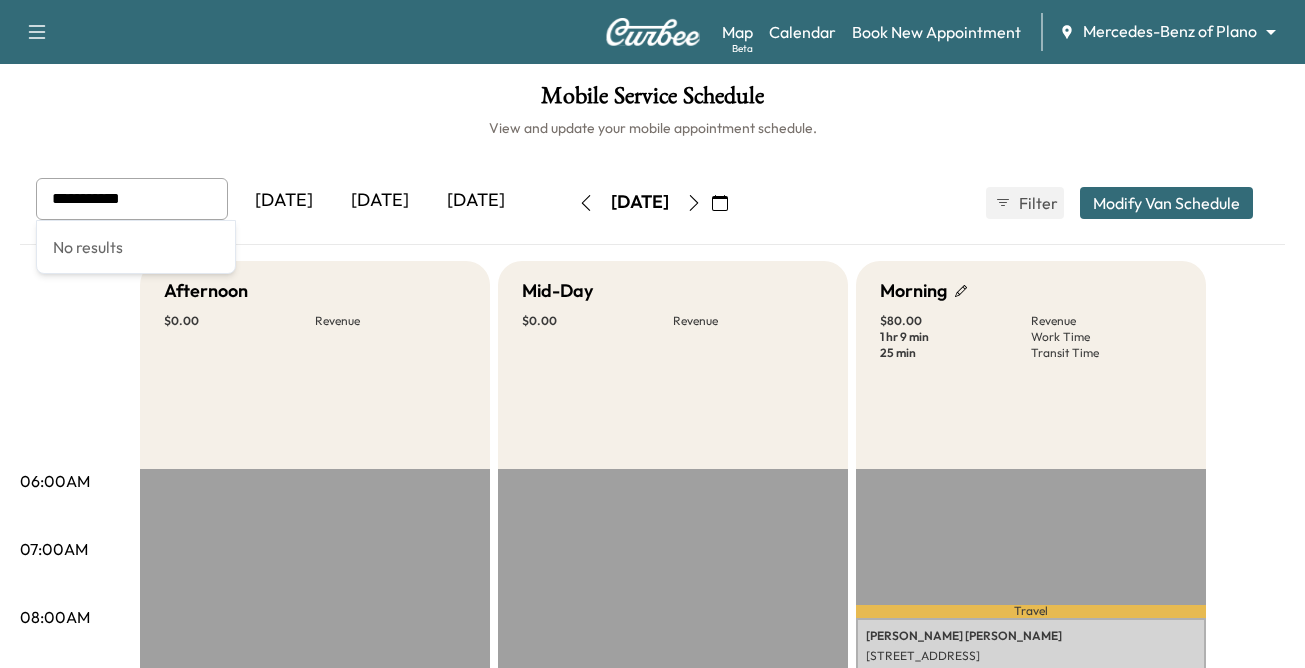 type on "**********" 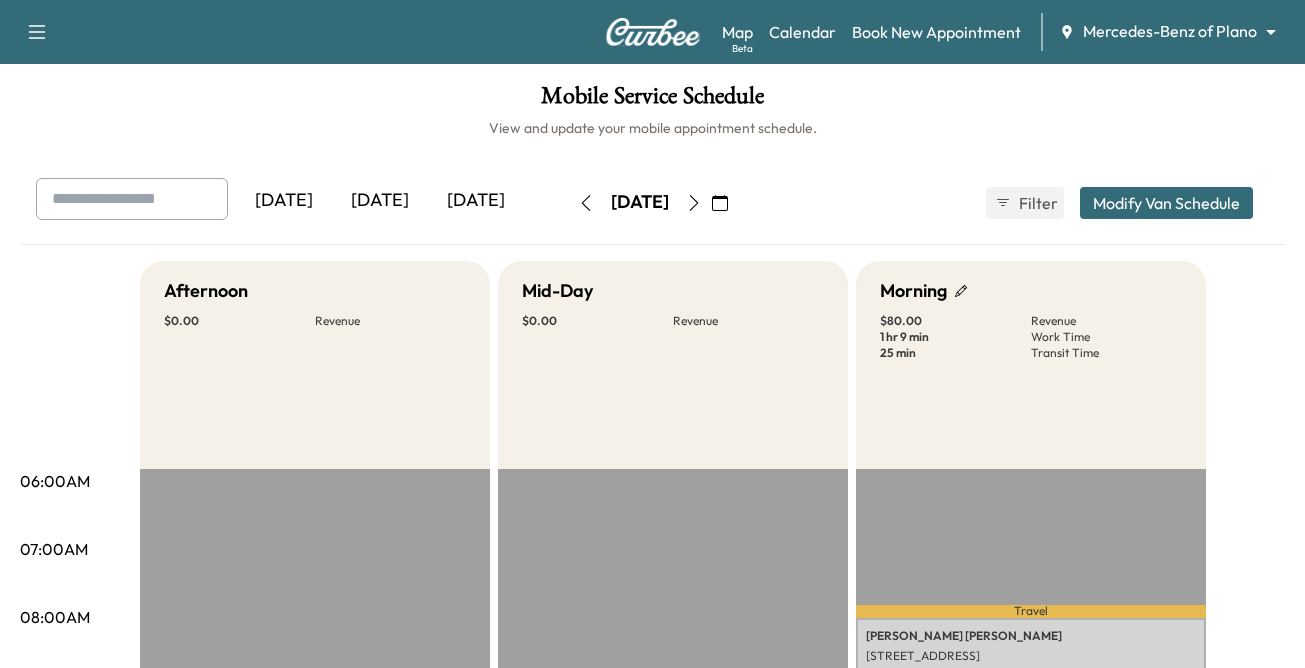 click on "Map Beta Calendar Book New Appointment Mercedes-Benz of Plano ******** ​" at bounding box center [1005, 32] 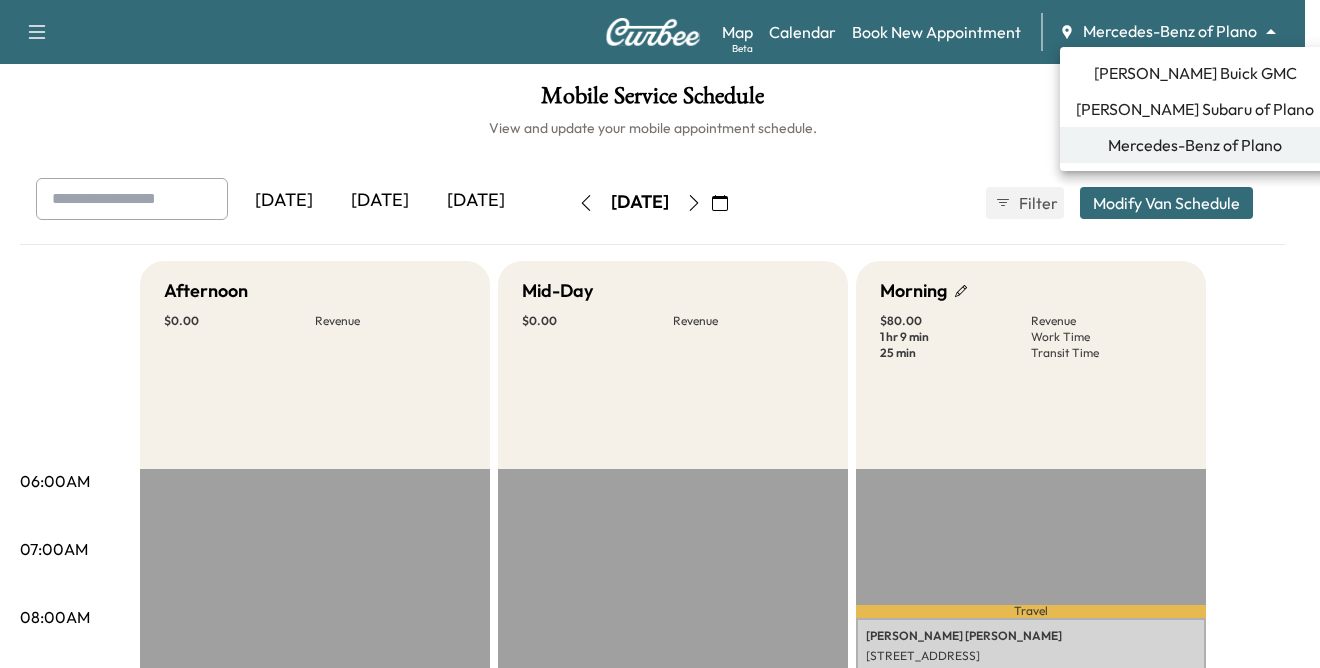 click on "Support Log Out Map Beta Calendar Book New Appointment Mercedes-Benz of Plano ******** ​ Mobile Service Schedule View and update your mobile appointment schedule. [DATE] [DATE] [DATE] [DATE] July 2025 S M T W T F S   29   30   1   2   3   4   5   6   7   8   9   10   11   12   13   14   15   16   17   18   19   20   21   22   23   24   25   26   27   28   29   30   31   1 Cancel Done Filter Modify Van Schedule Modify Van Schedule Van Schedule for  [DATE] *  Schedule modified Shift Start Shift End Afternoon 12:30 pm **** Start 4:00 pm ** Start Inactive Mid-Day 10:30 am **** Start 2:00 pm ** Start Inactive Morning 8:00 am * Start 11:30 am **** Start Inactive Cancel Save & Close 06:00AM 07:00AM 08:00AM 09:00AM 10:00AM 11:00AM 12:00PM 01:00PM 02:00PM 03:00PM 04:00PM 05:00PM 06:00PM 07:00PM 08:00PM 09:00PM 10:00PM Afternoon $ 0.00 Revenue EST Start   Mid-Day $ 0.00 Revenue EST Start   Morning $ 80.00 Revenue 1 hr 9 min Work Time 25 min Transit Time Travel [PERSON_NAME]   $  -" at bounding box center [660, 334] 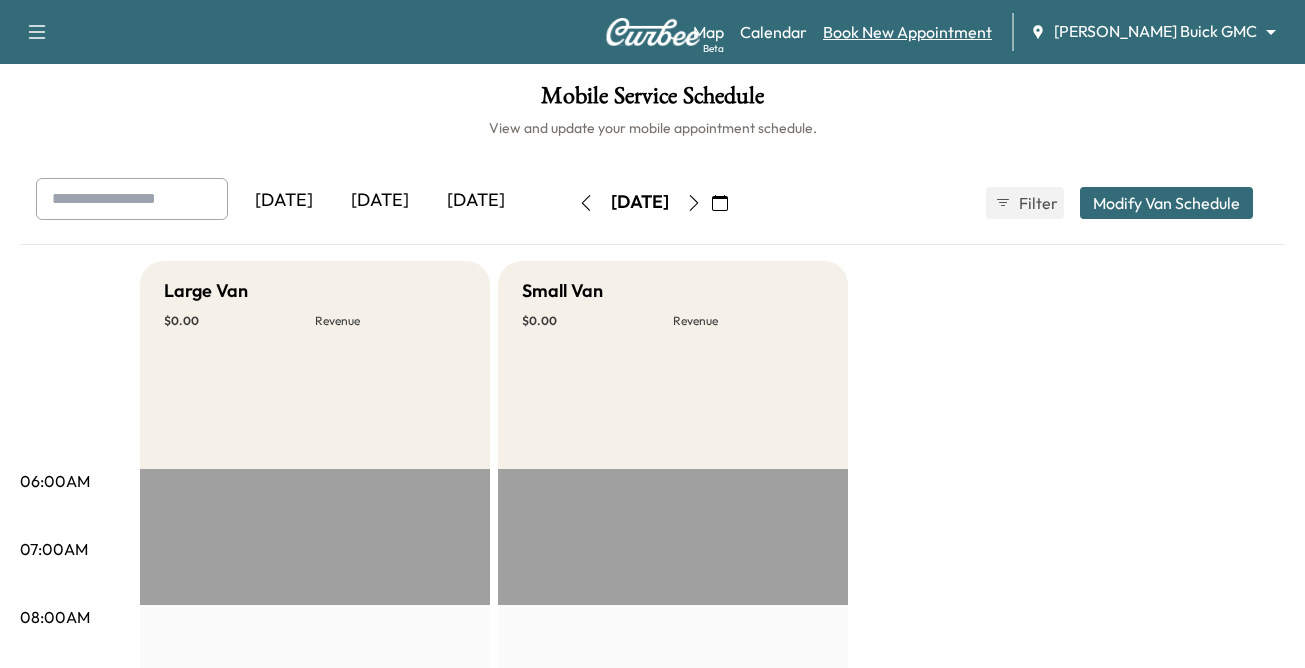 click on "Book New Appointment" at bounding box center (907, 32) 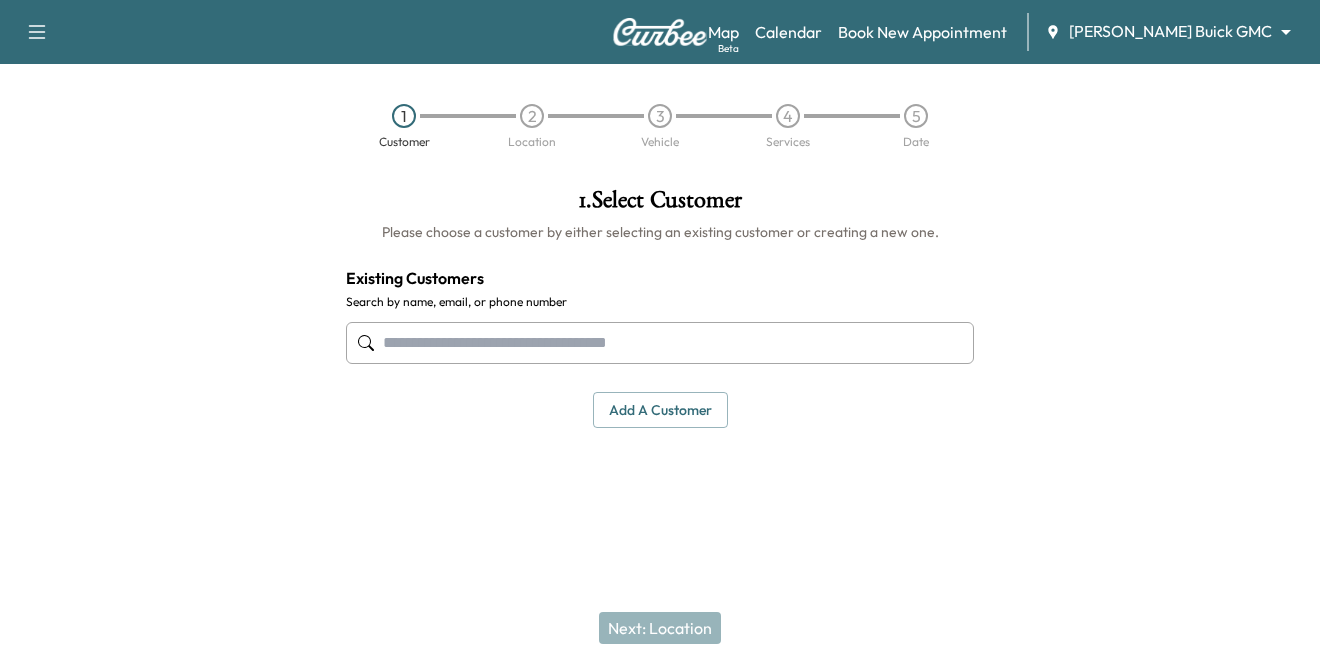 click at bounding box center (660, 343) 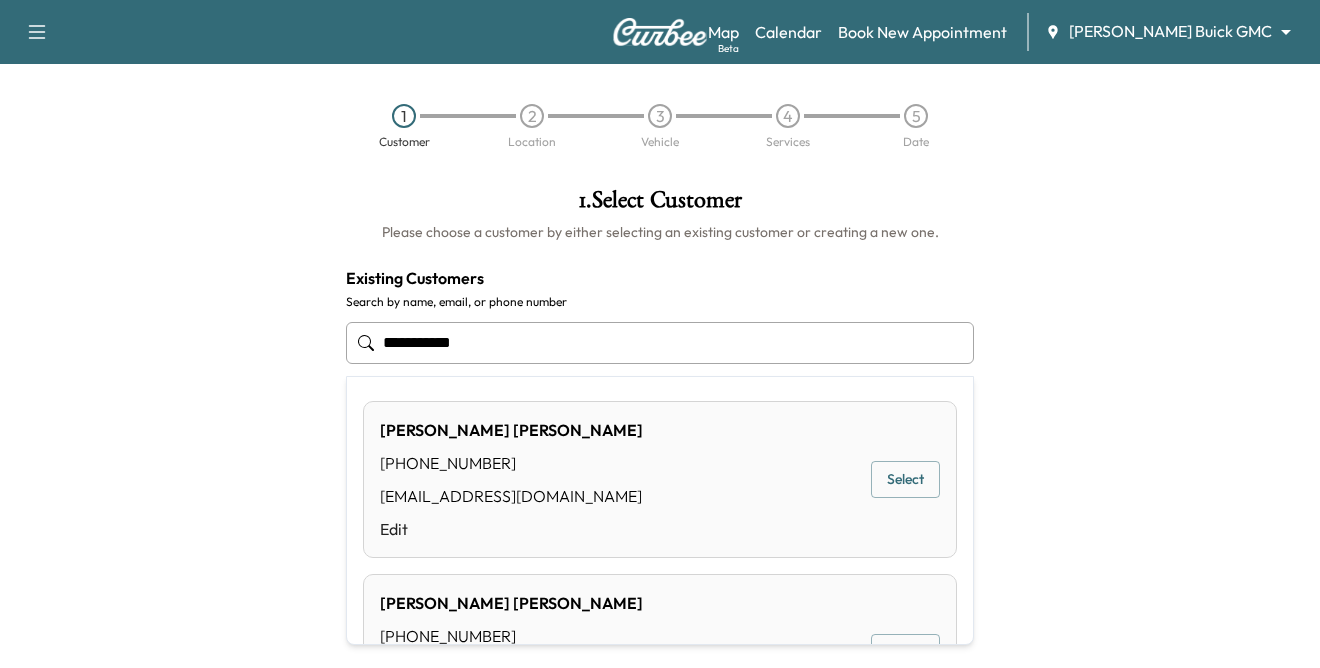 type on "**********" 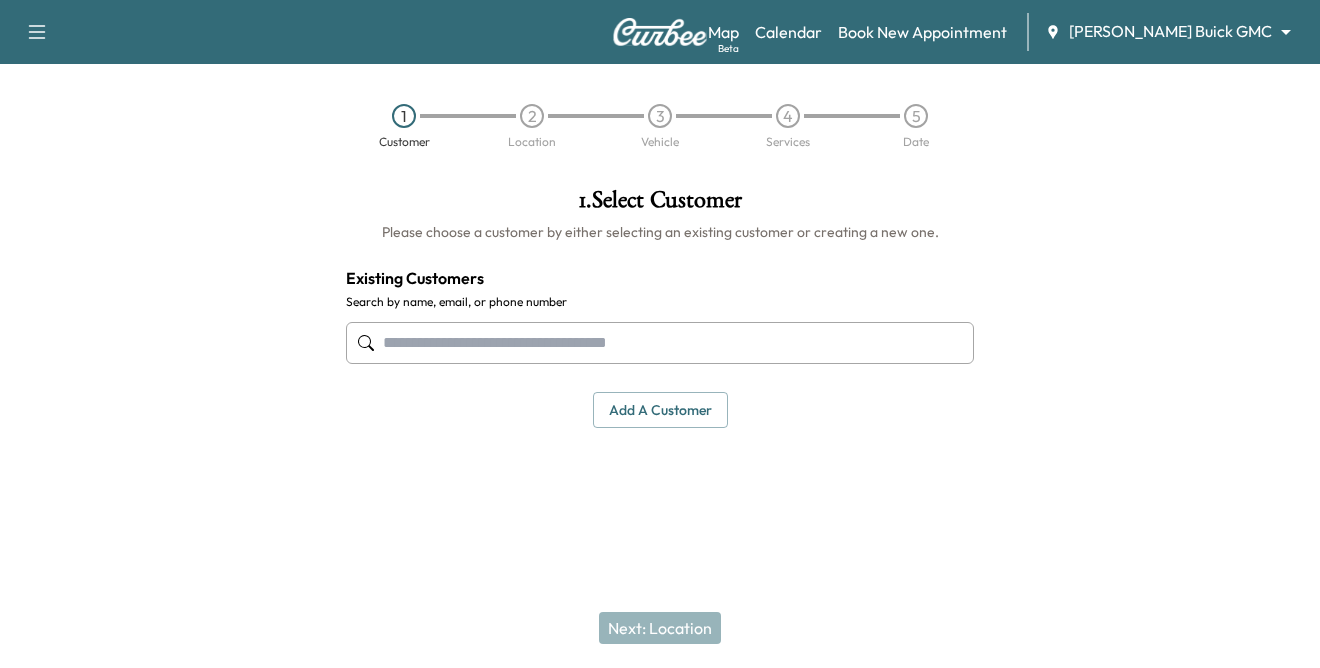 click at bounding box center [660, 343] 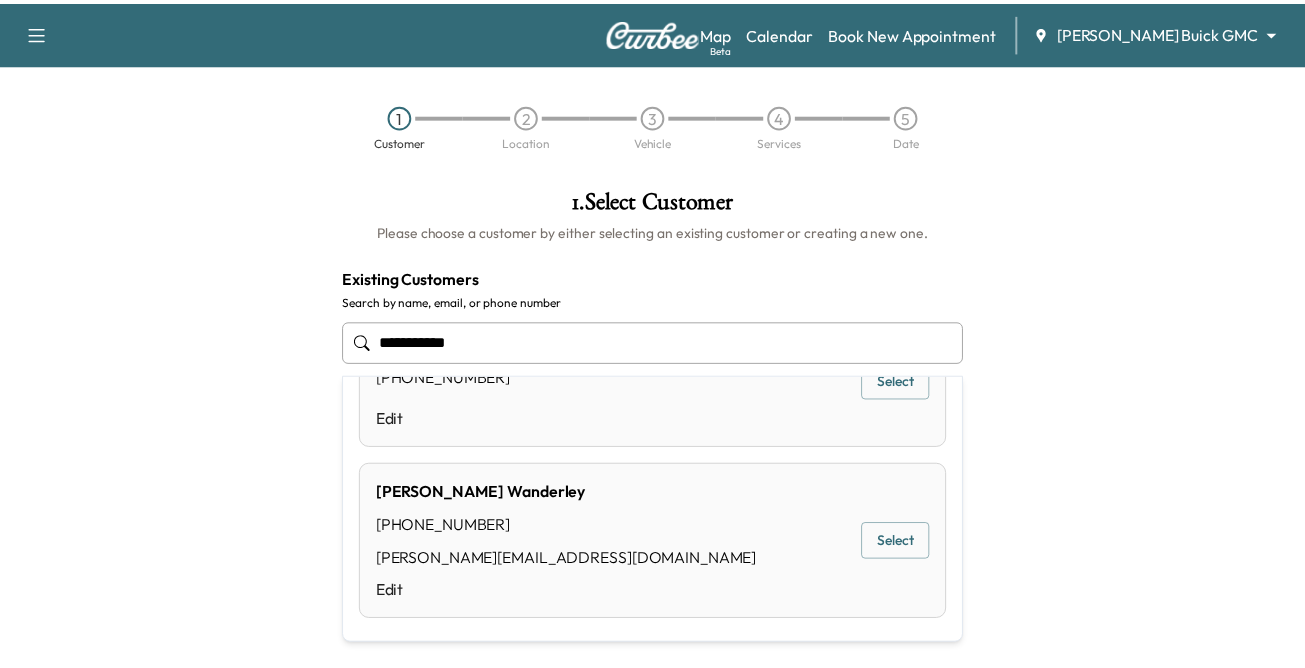 scroll, scrollTop: 1471, scrollLeft: 0, axis: vertical 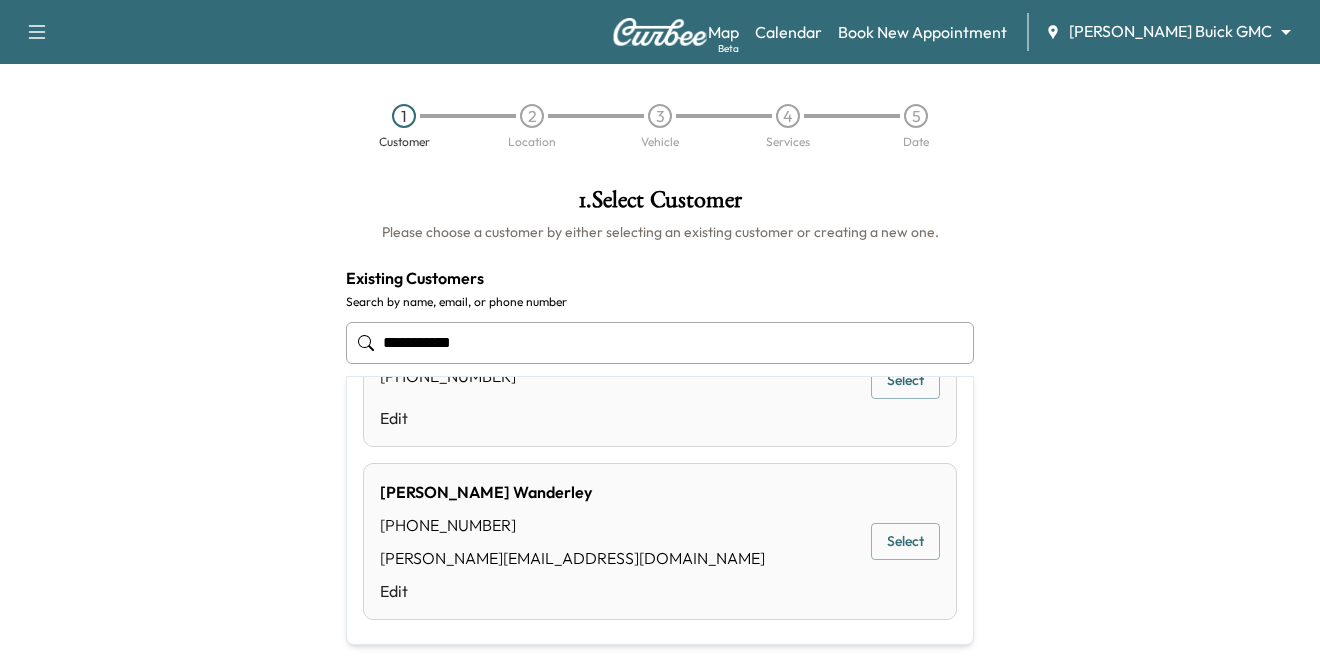type on "**********" 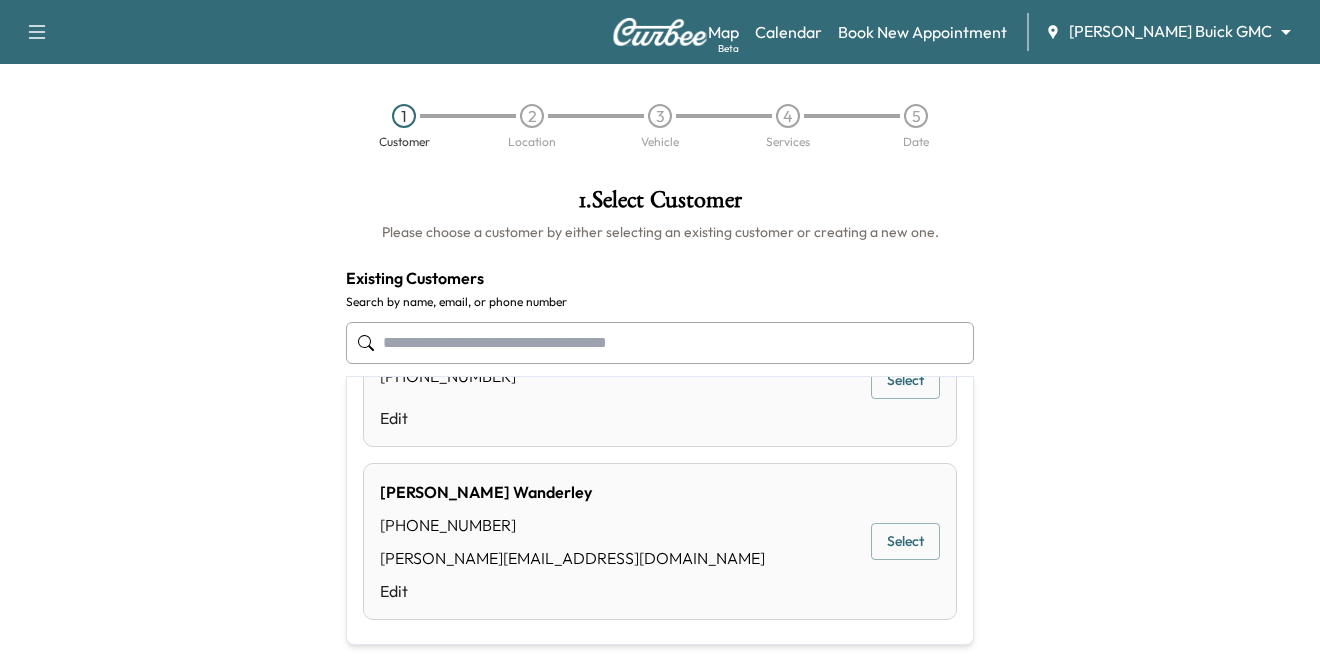click on "1 Customer 2 Location 3 Vehicle 4 Services 5 Date" at bounding box center (660, 126) 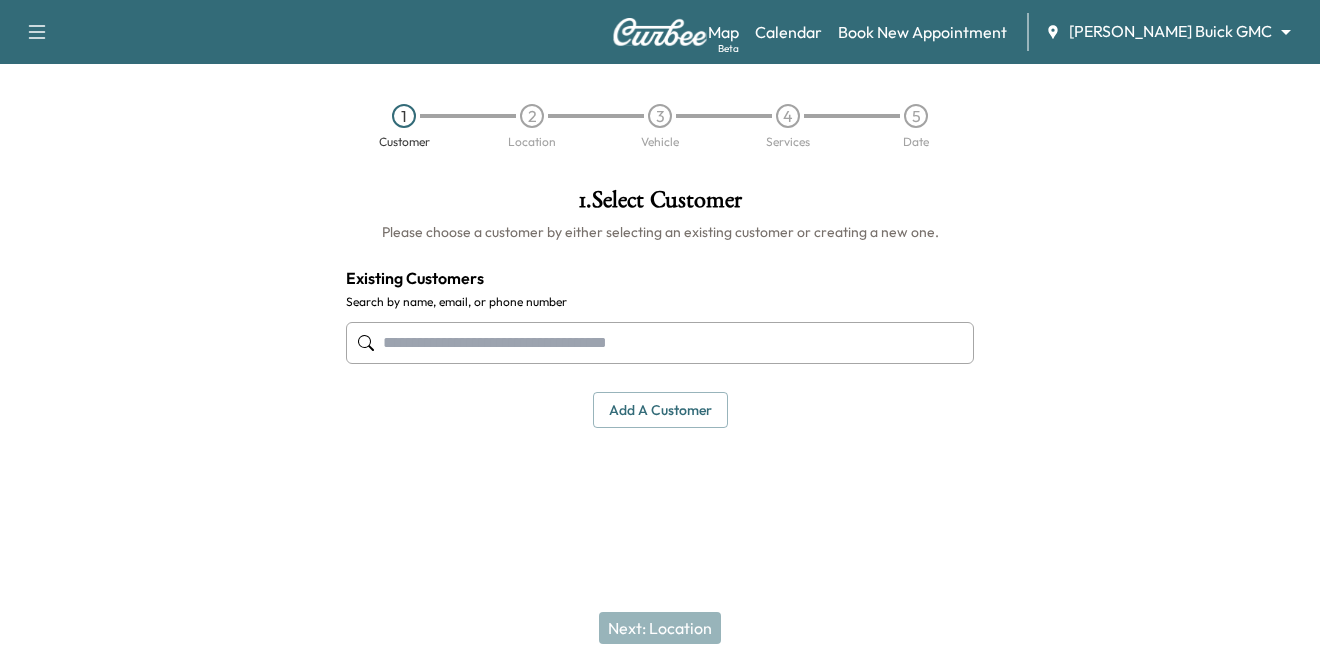 drag, startPoint x: 394, startPoint y: 115, endPoint x: 451, endPoint y: 132, distance: 59.48109 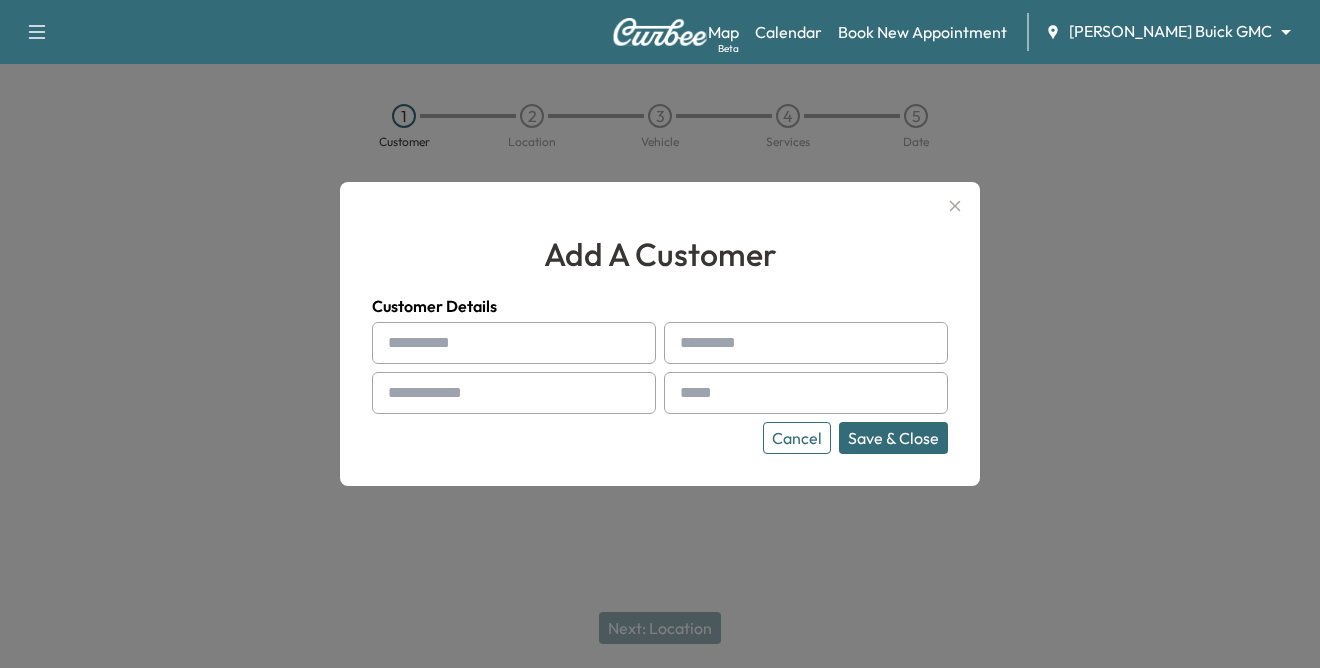 click at bounding box center [514, 343] 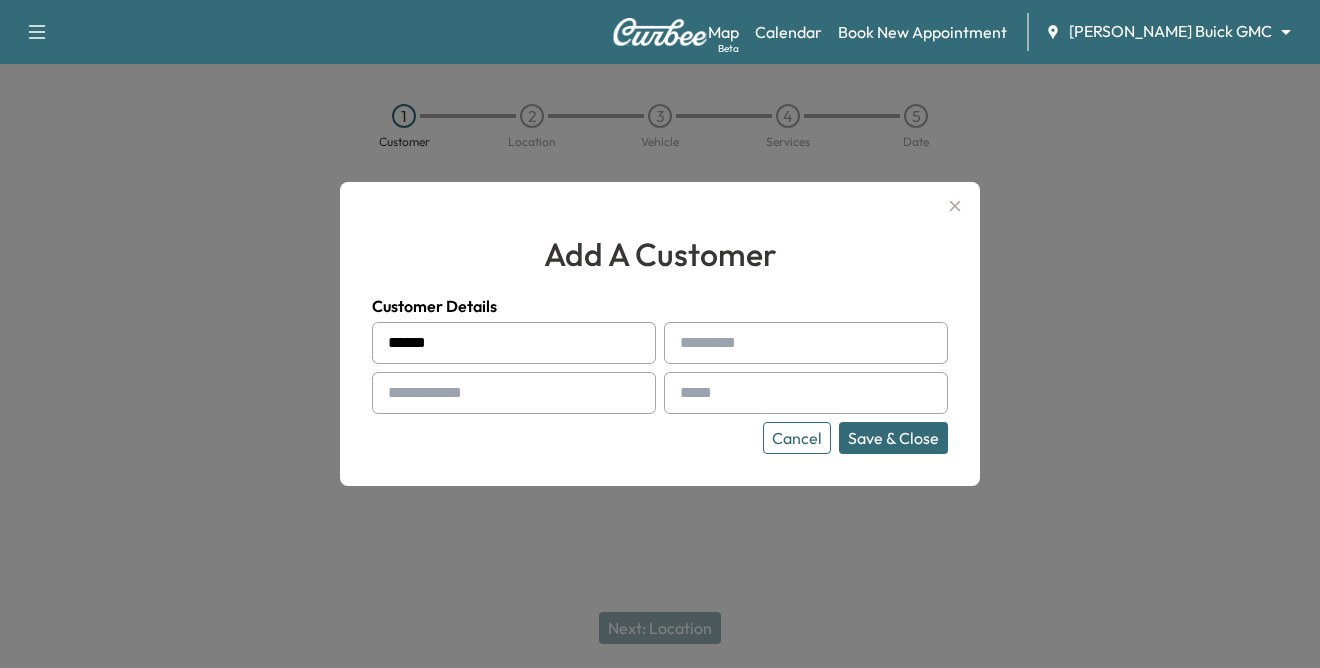 type on "*****" 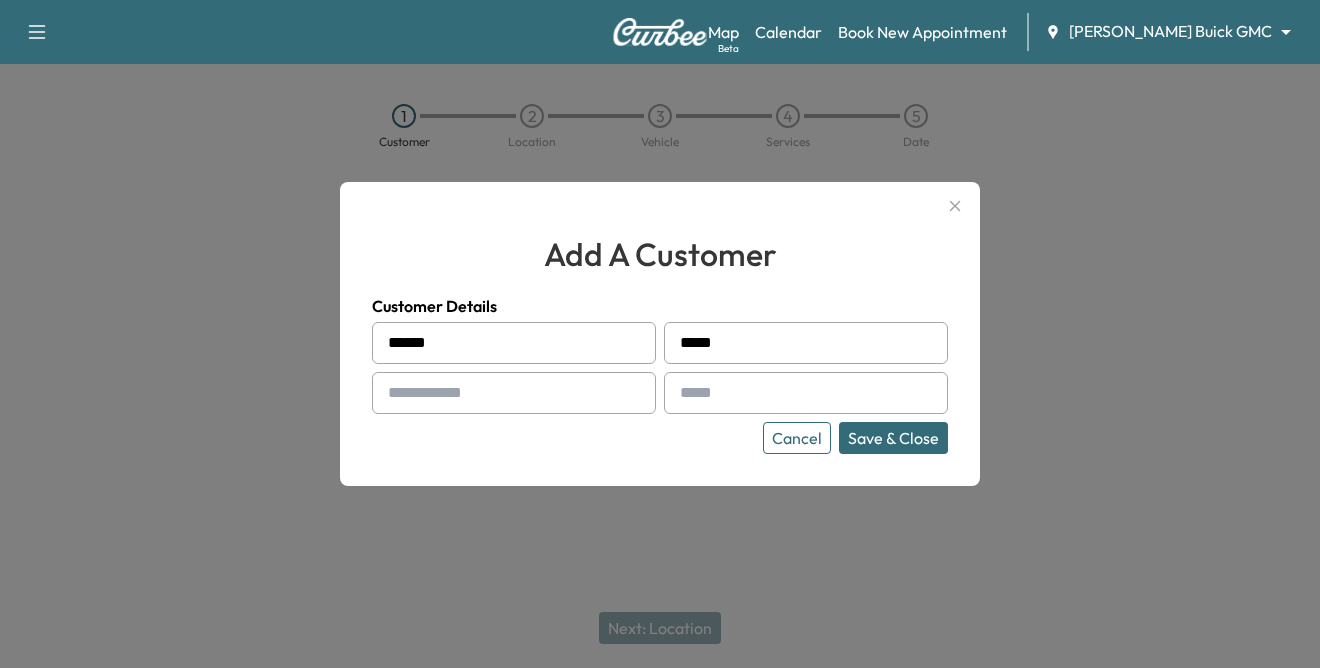 type on "*****" 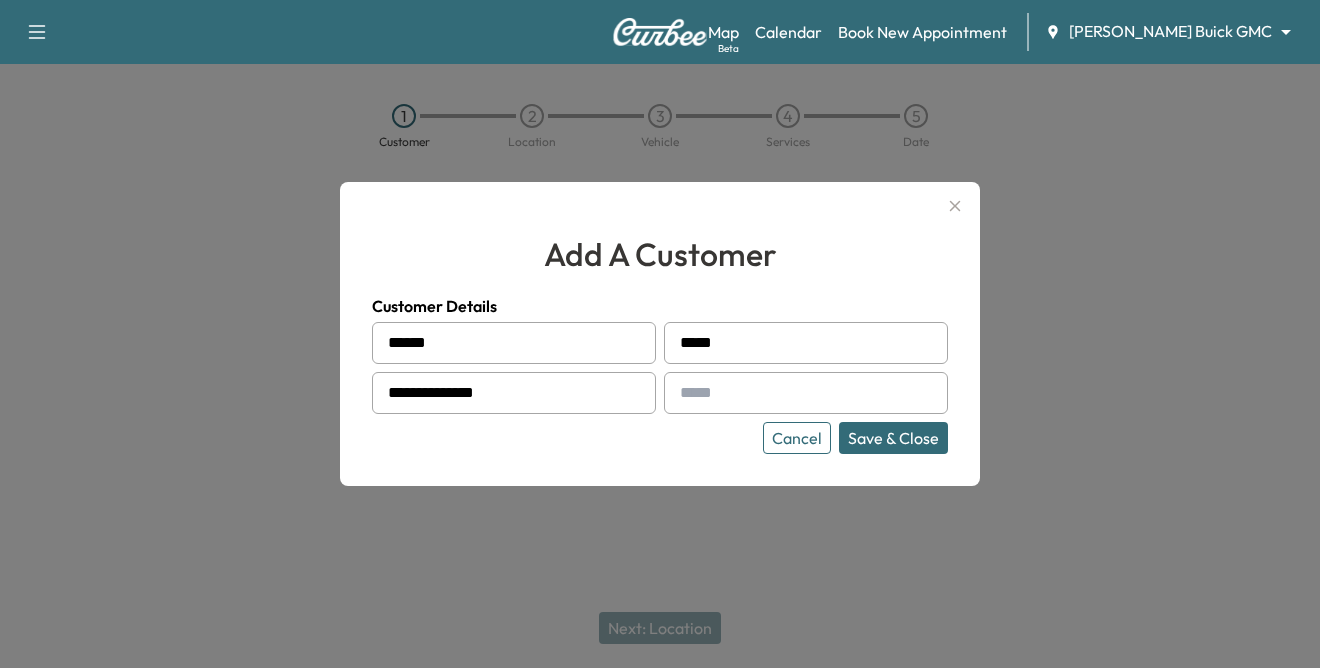 type on "**********" 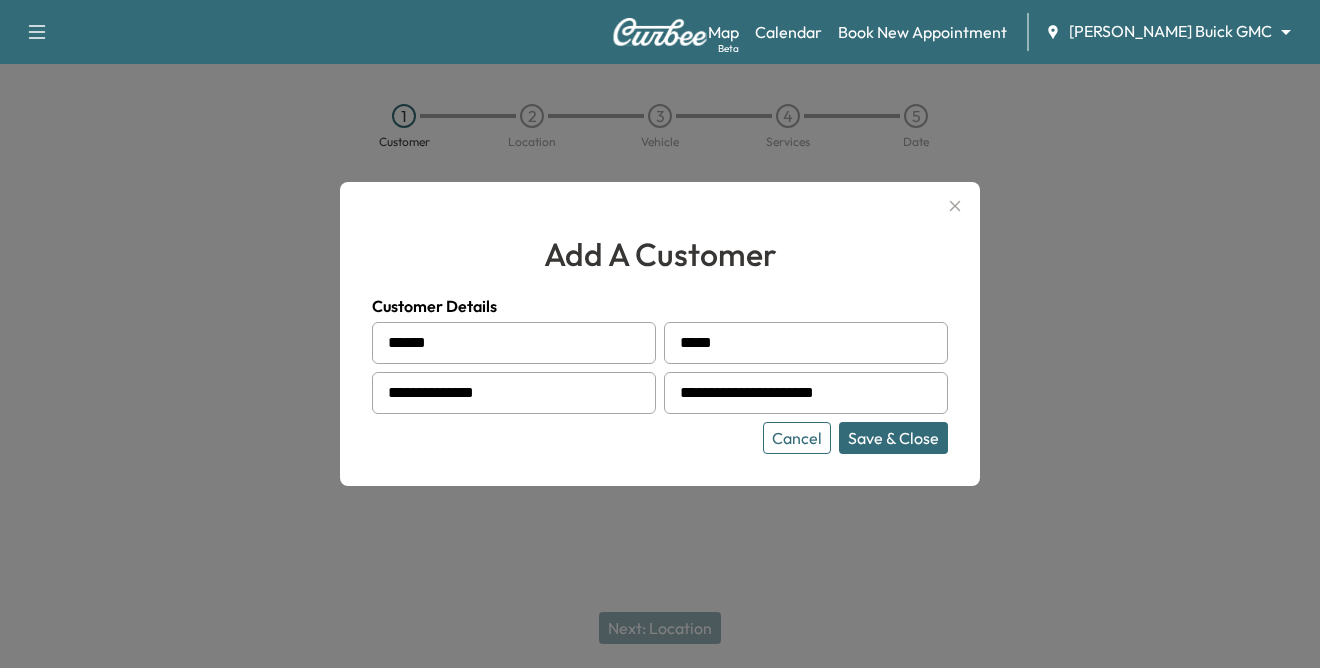 type on "**********" 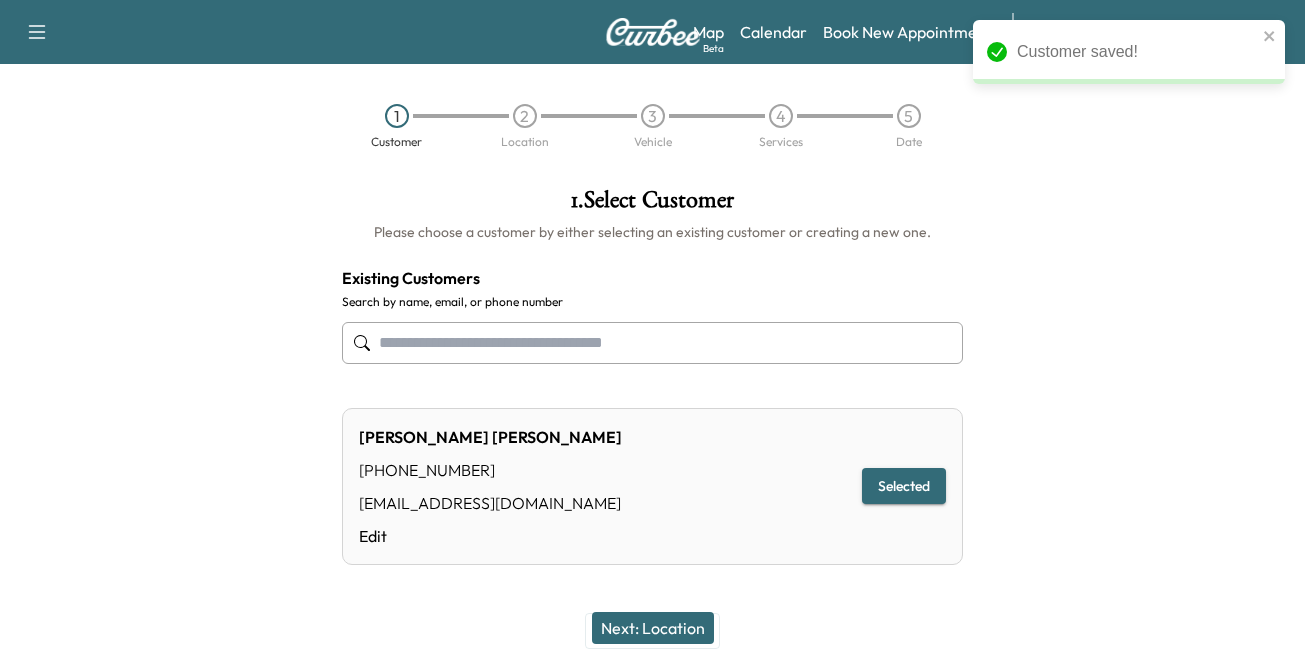 click on "Next: Location" at bounding box center [653, 628] 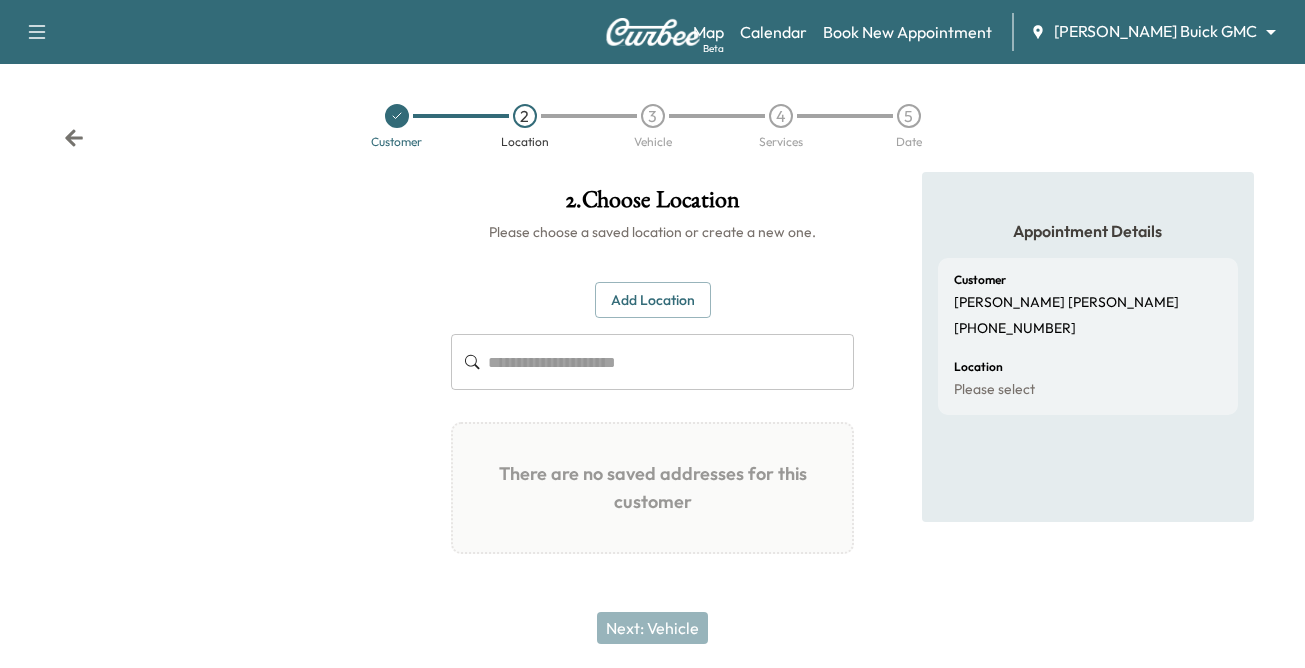 click on "Add Location" at bounding box center [653, 300] 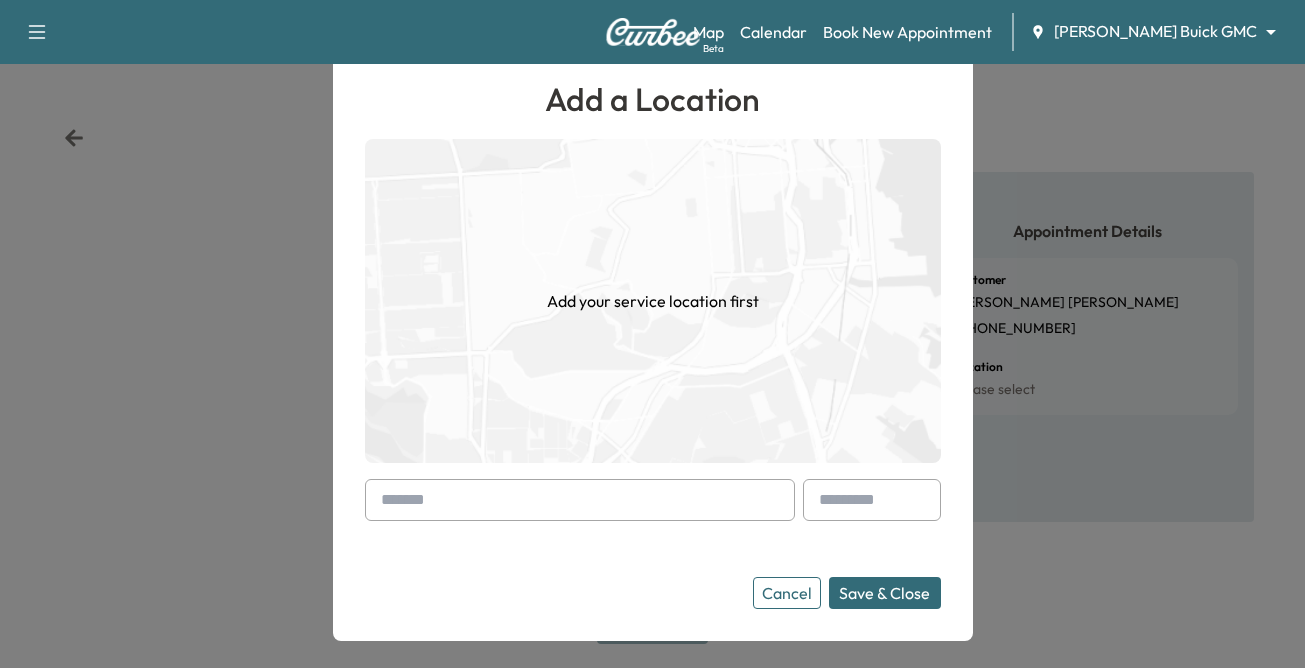 click at bounding box center (580, 500) 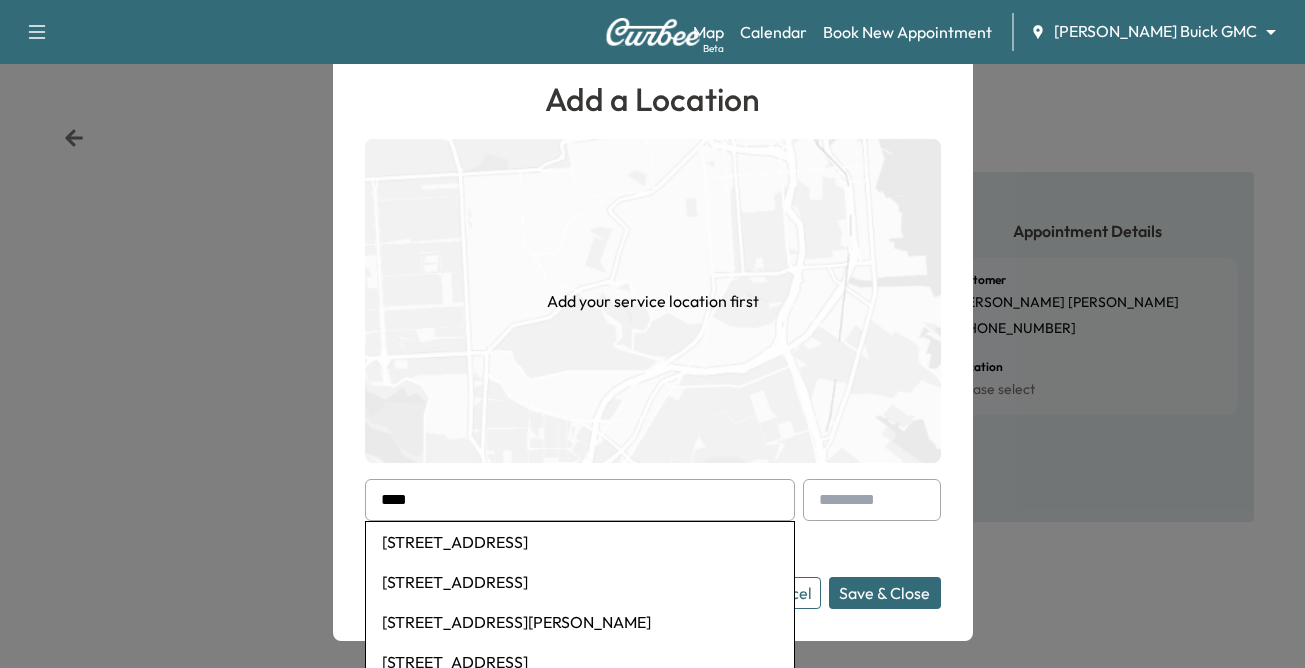 click on "[STREET_ADDRESS]" at bounding box center (580, 542) 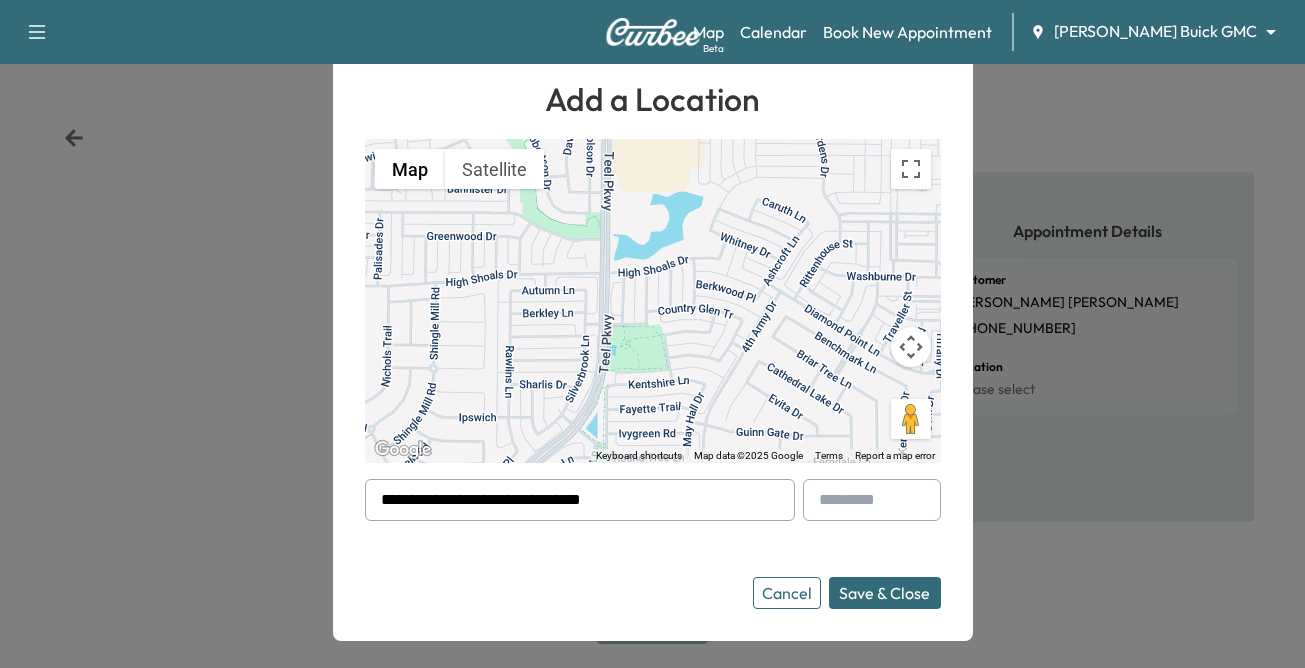 click on "Save & Close" at bounding box center (885, 593) 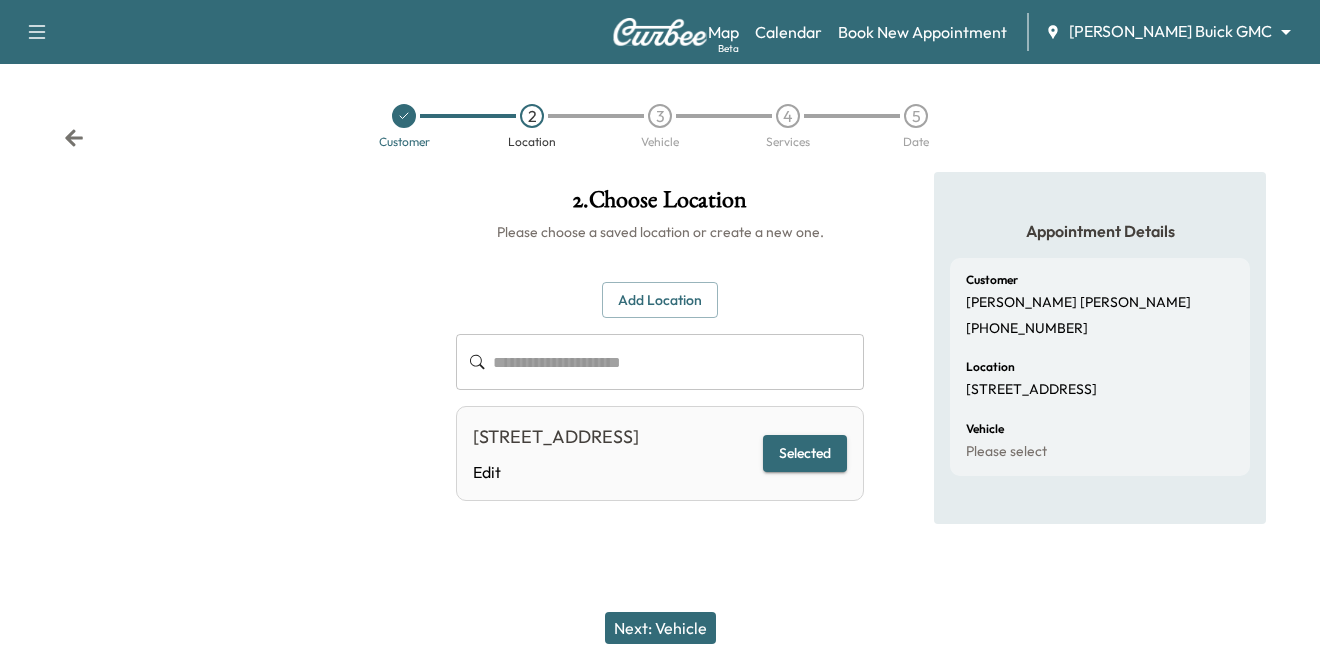 click on "Next: Vehicle" at bounding box center [660, 628] 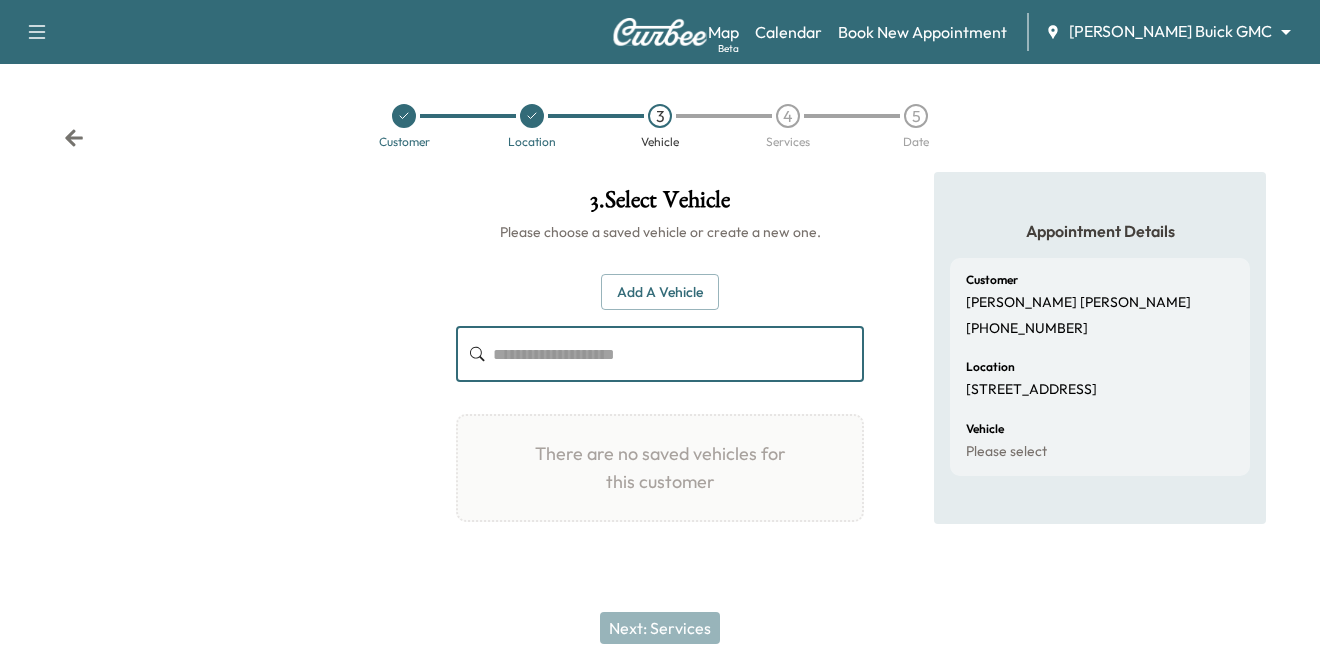 click at bounding box center (678, 354) 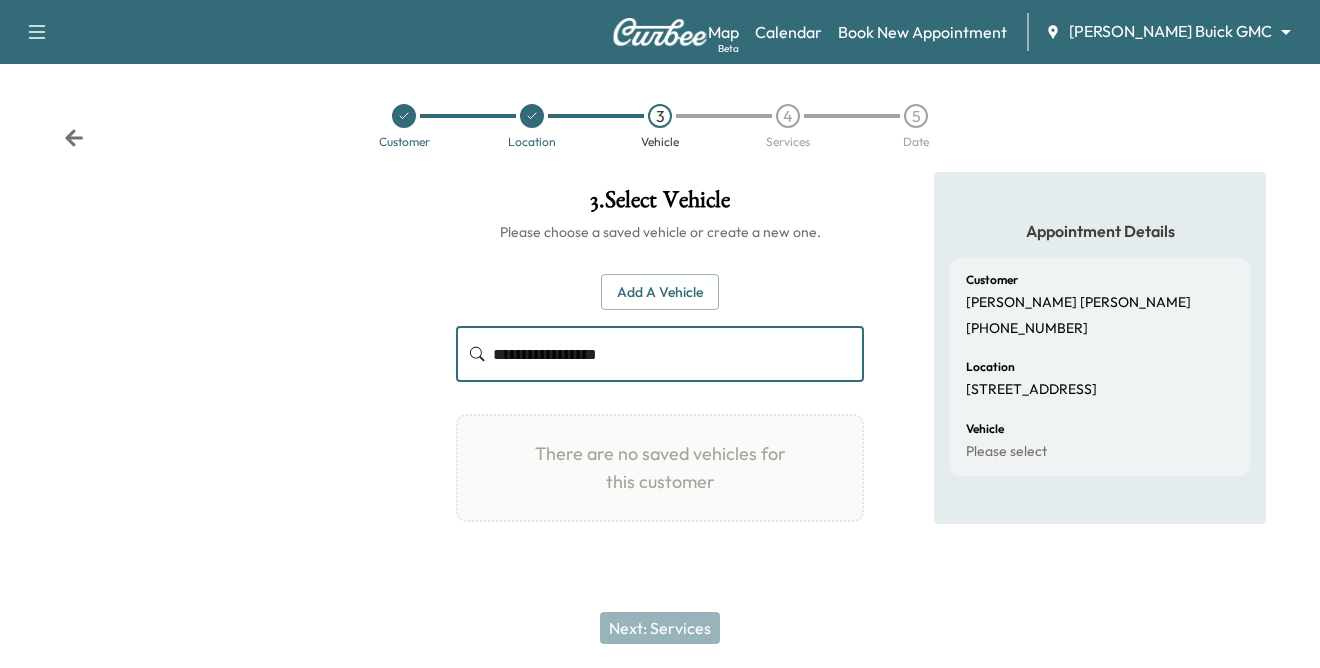 type on "**********" 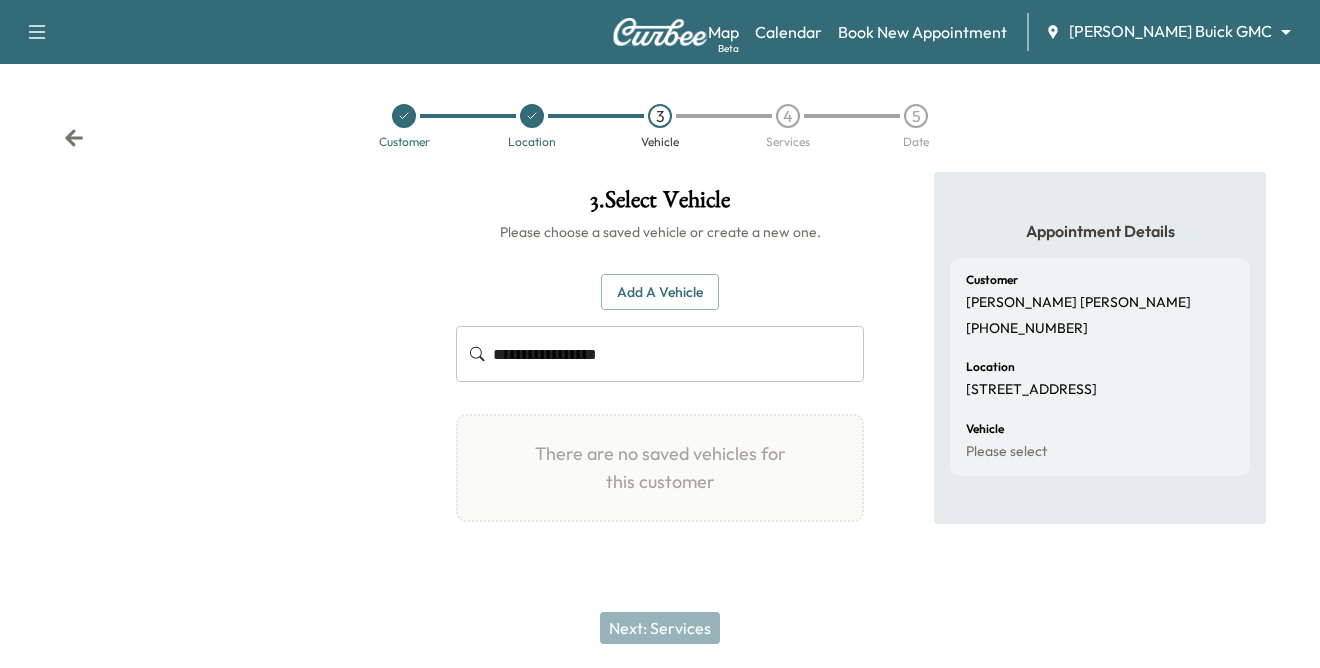 click on "Add a Vehicle" at bounding box center (660, 292) 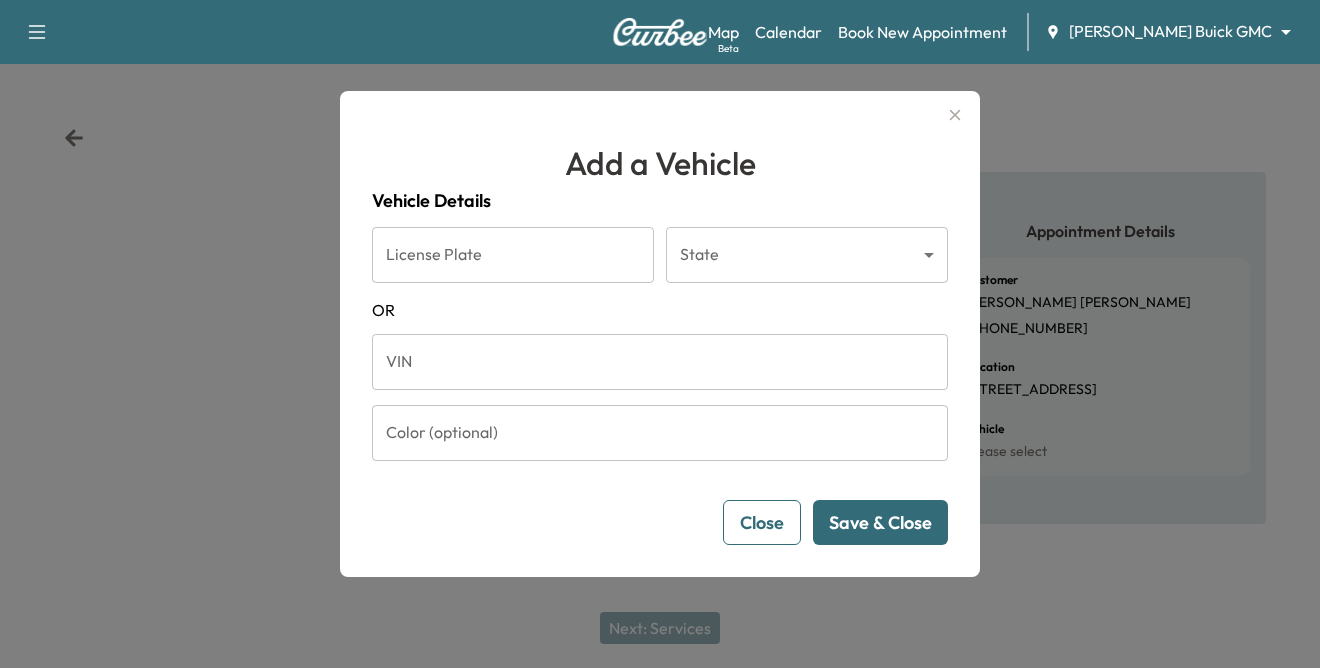 click on "VIN" at bounding box center [660, 362] 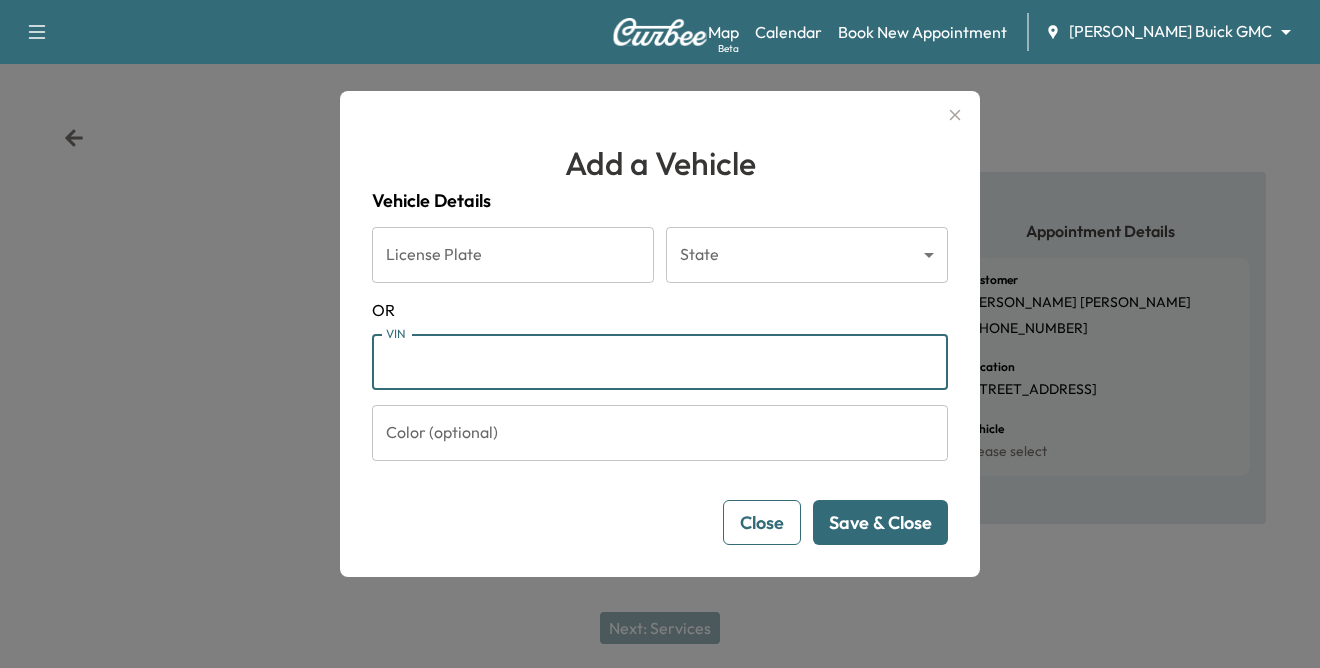 paste on "**********" 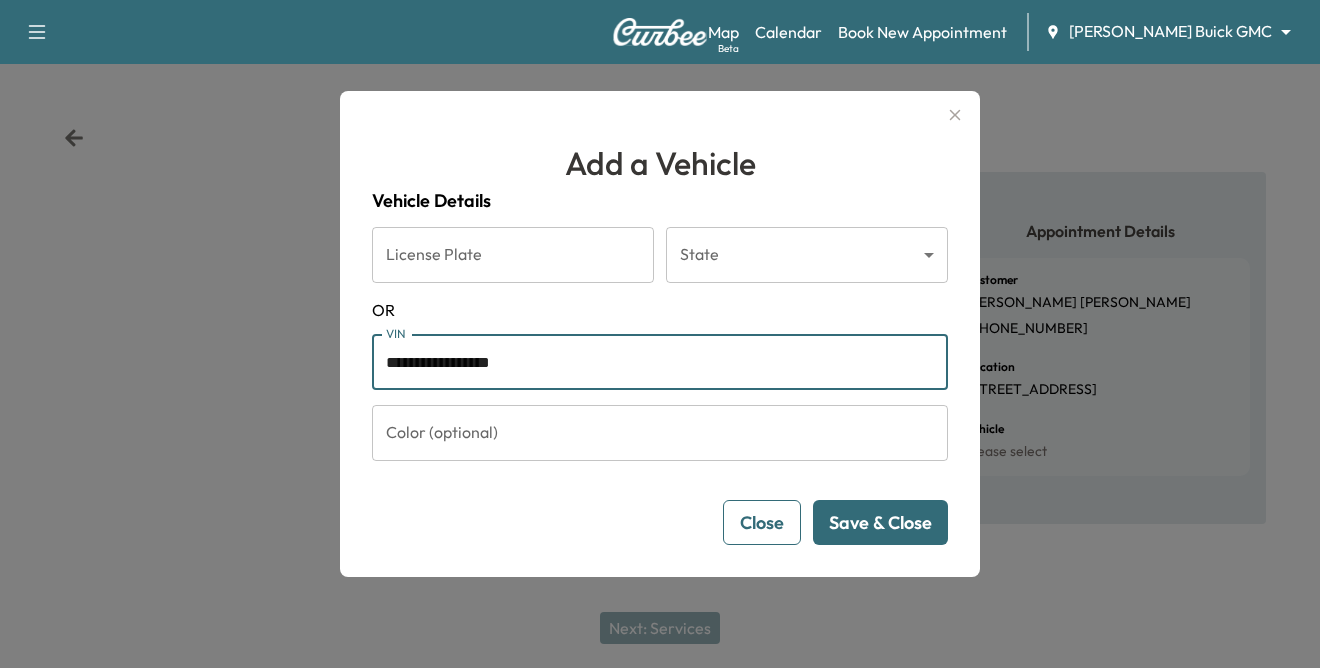 type on "**********" 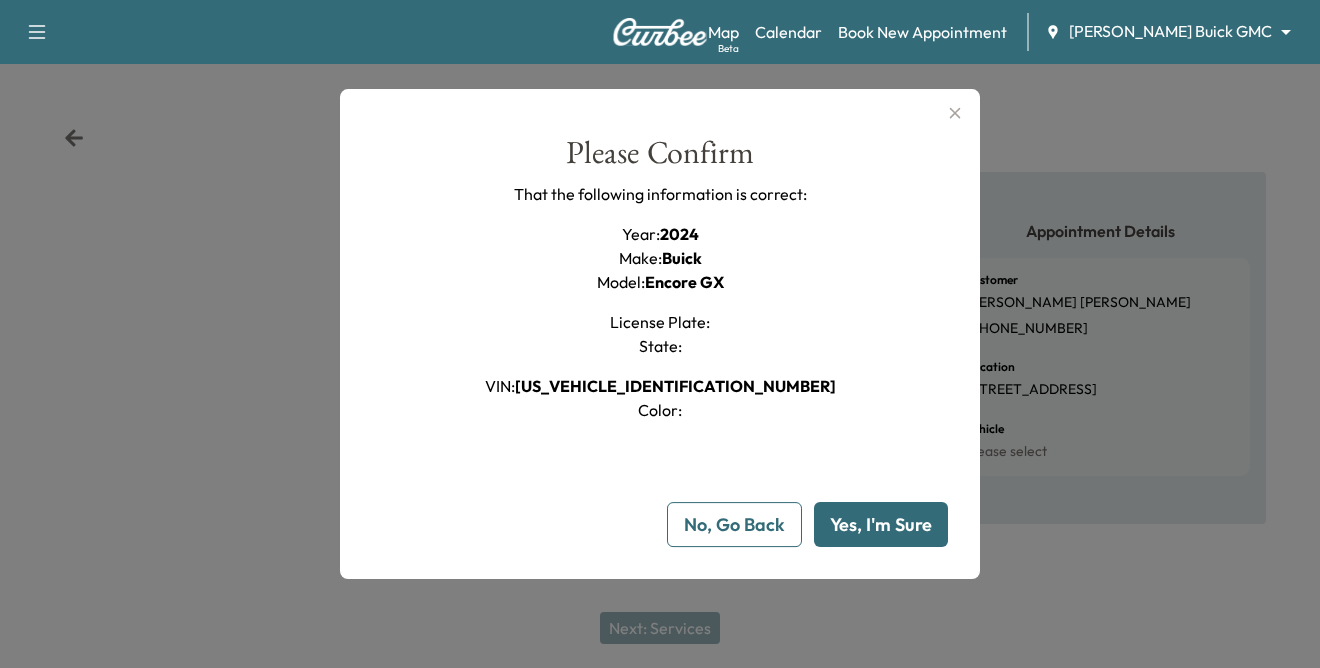 click on "Yes, I'm Sure" at bounding box center (881, 524) 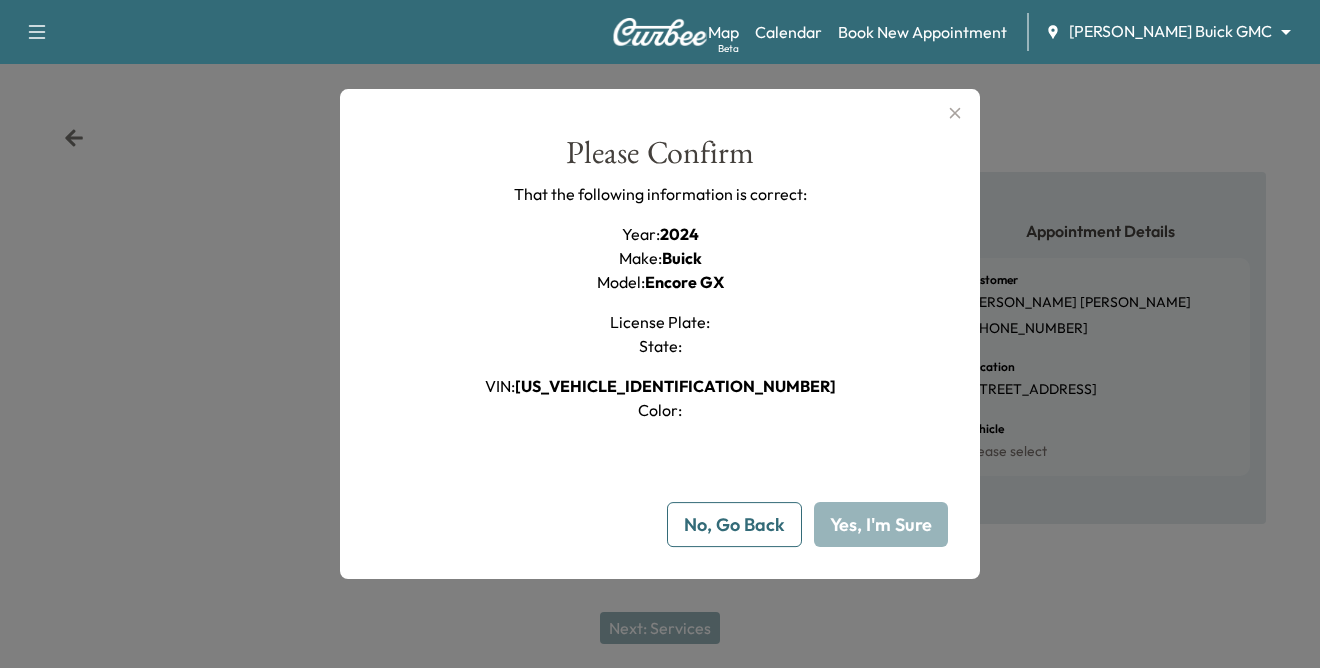 type 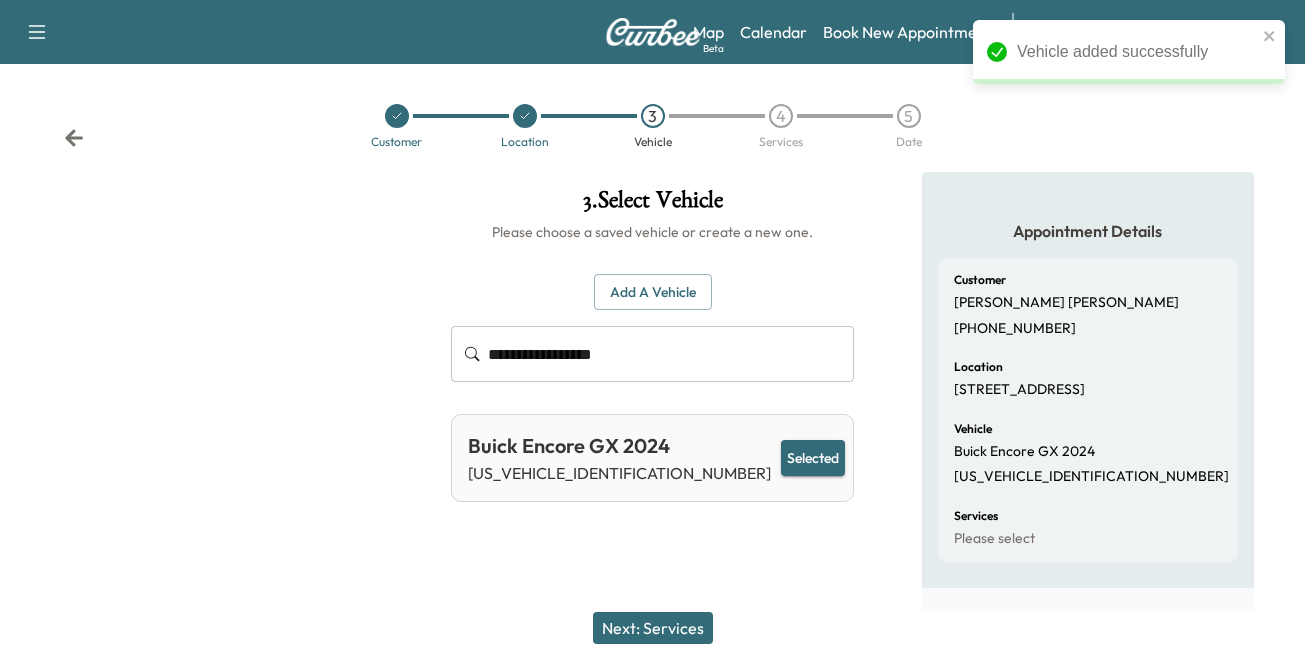 click on "Next: Services" at bounding box center (653, 628) 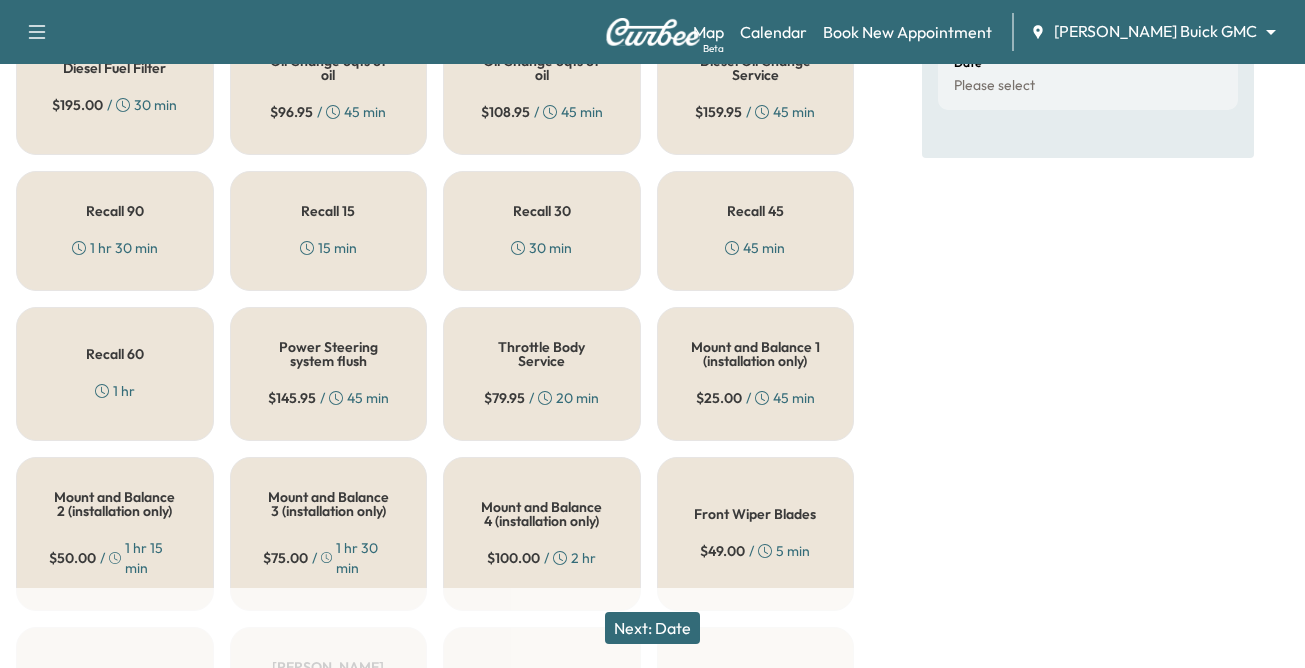 scroll, scrollTop: 700, scrollLeft: 0, axis: vertical 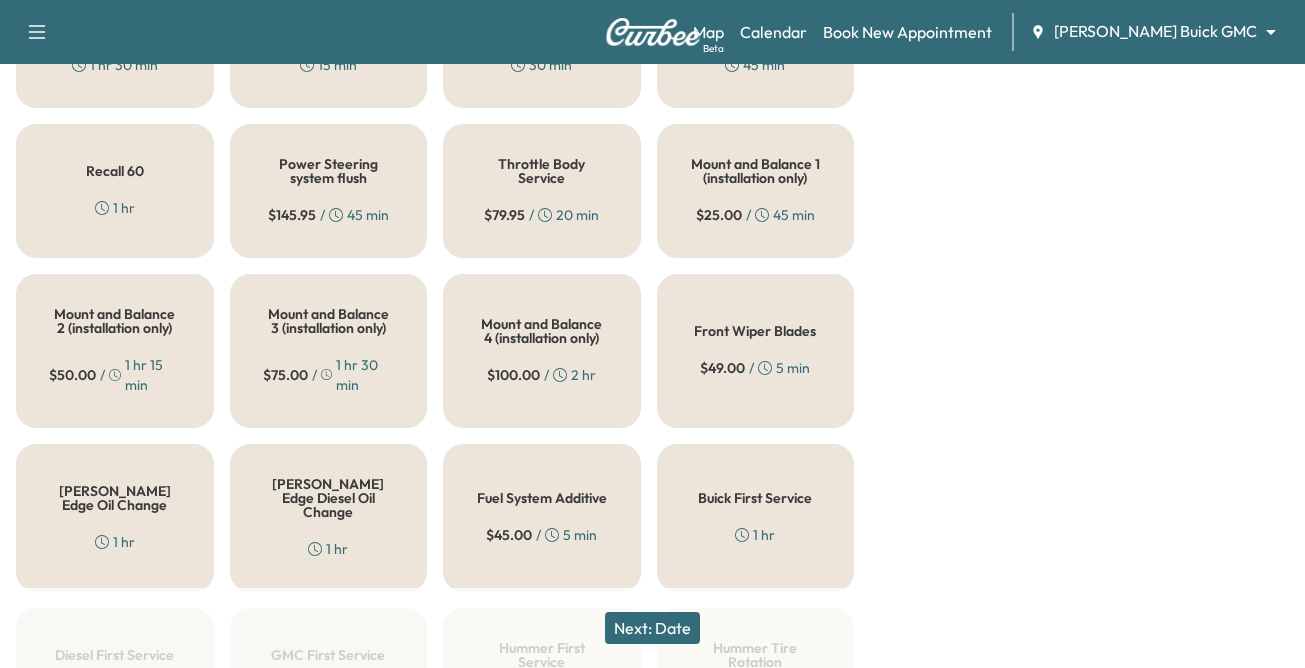 click on "[PERSON_NAME] Edge Oil Change" at bounding box center (115, 498) 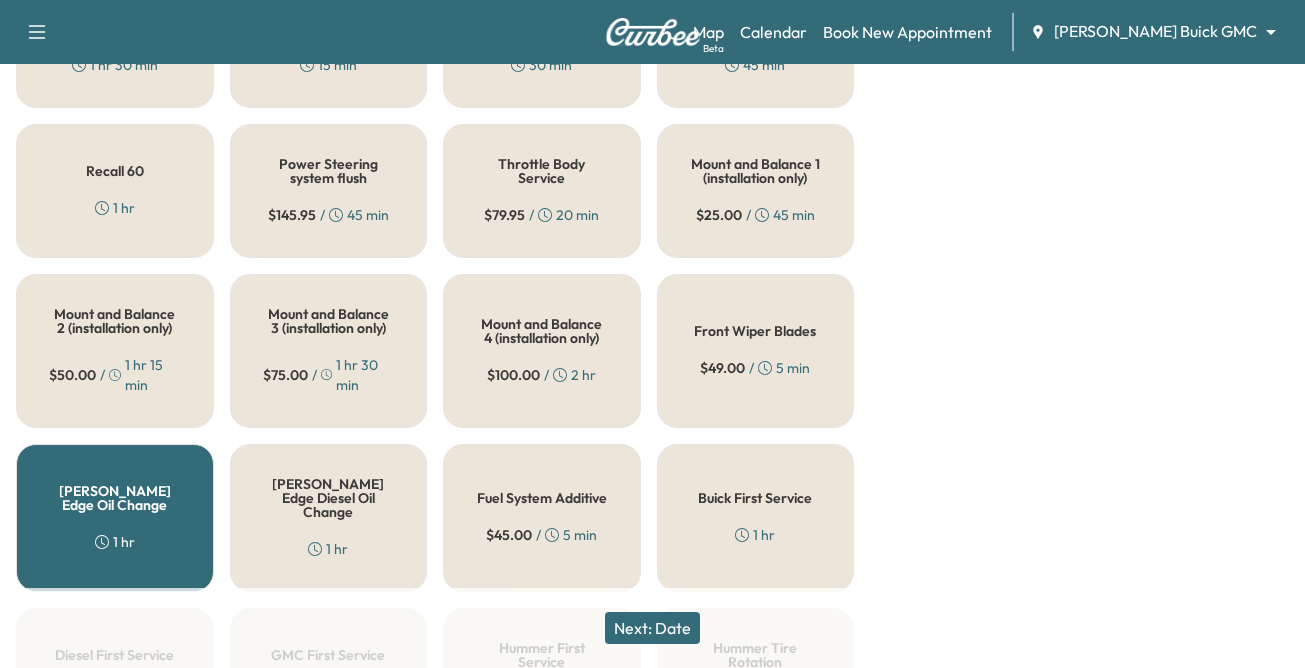 click on "Next: Date" at bounding box center (652, 628) 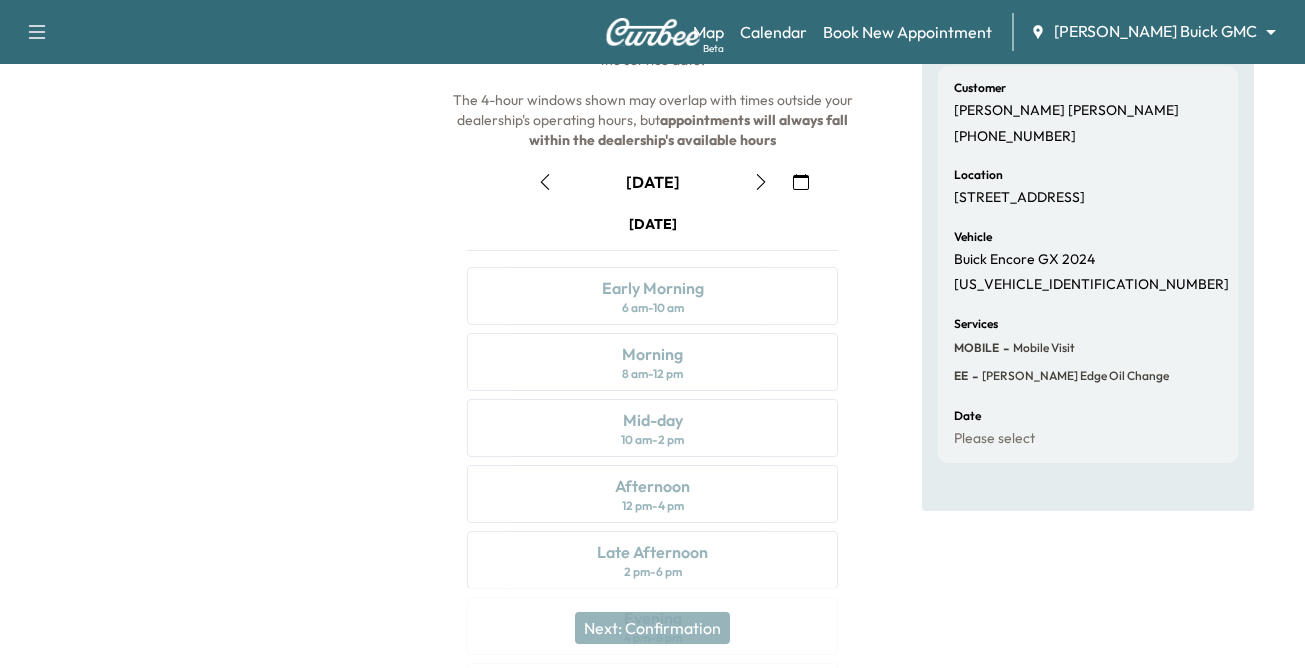 scroll, scrollTop: 0, scrollLeft: 0, axis: both 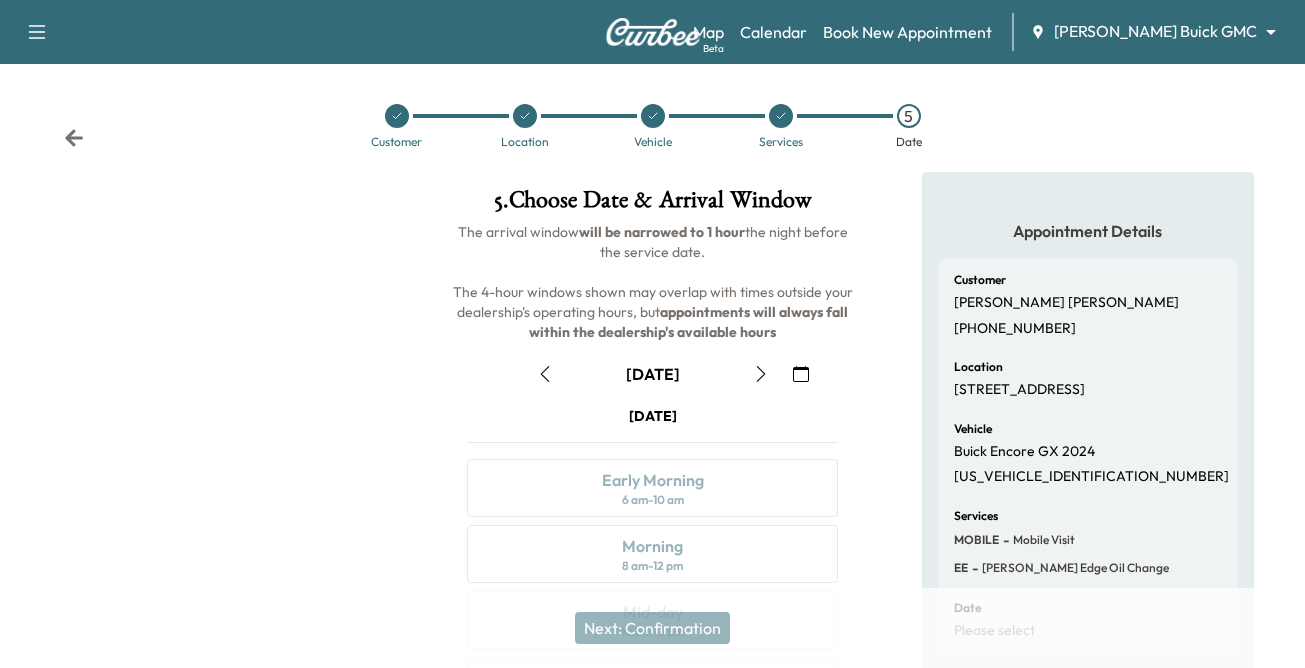 click at bounding box center (761, 374) 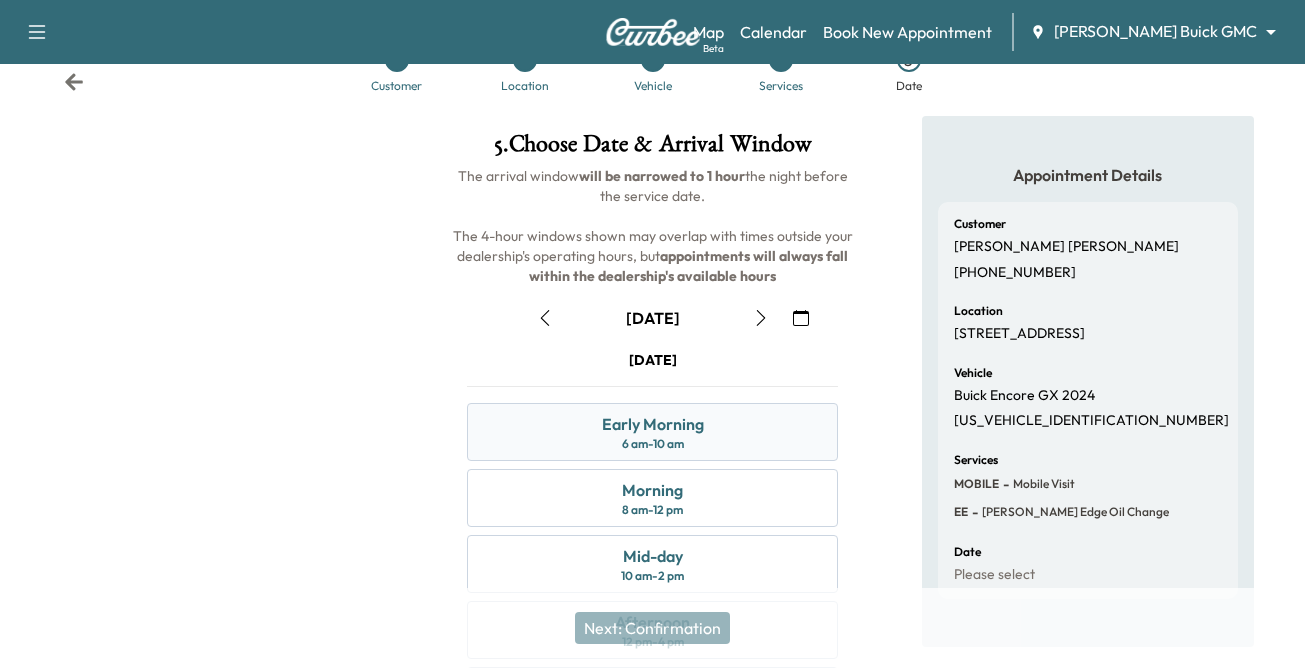 scroll, scrollTop: 200, scrollLeft: 0, axis: vertical 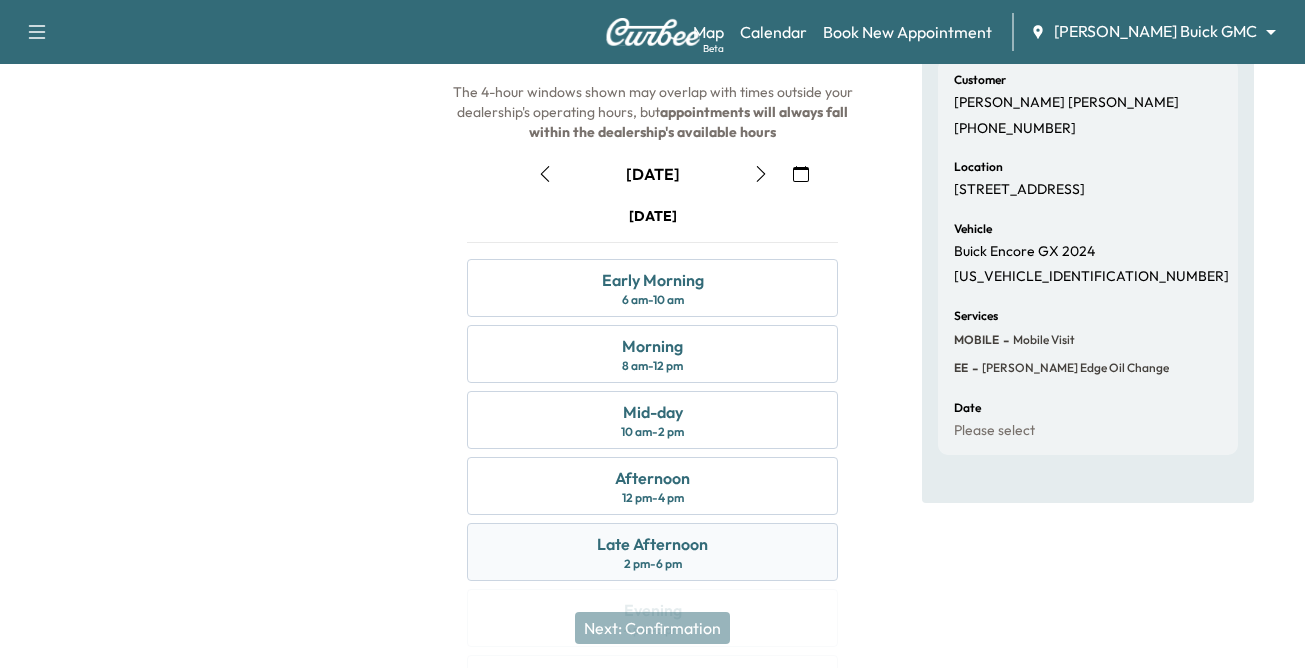 click on "Late Afternoon" at bounding box center [652, 544] 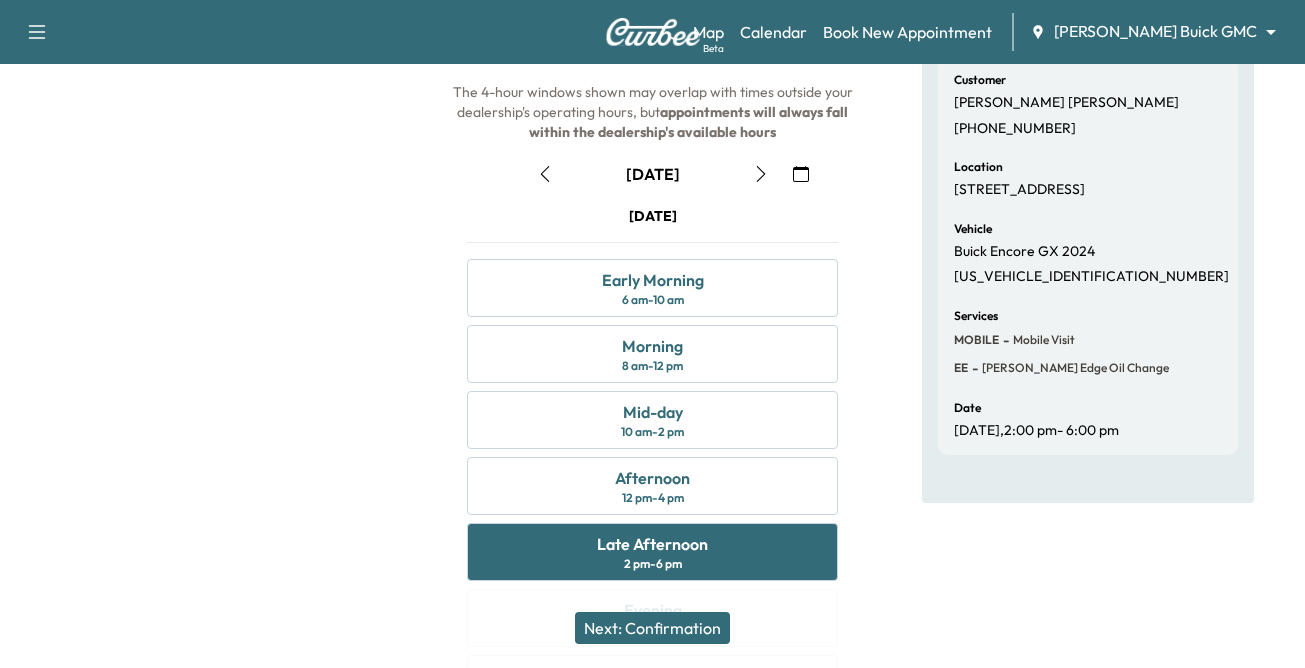 click on "Next: Confirmation" at bounding box center [652, 628] 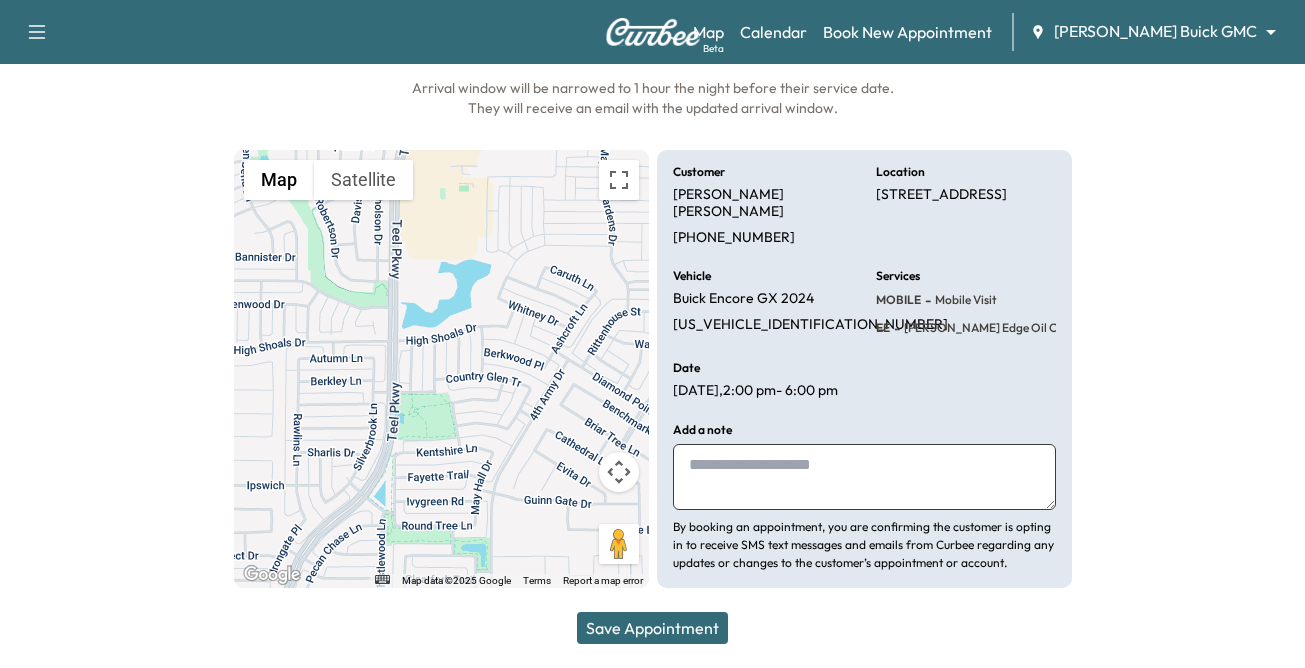 click at bounding box center [864, 477] 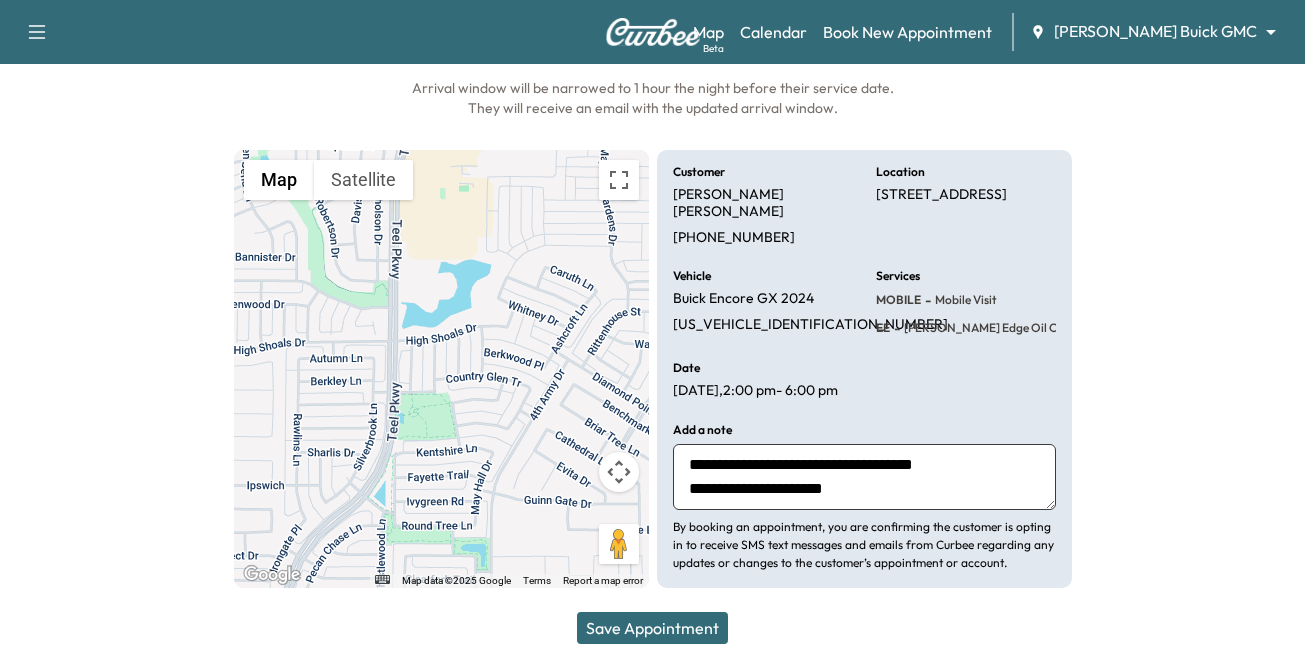 type on "**********" 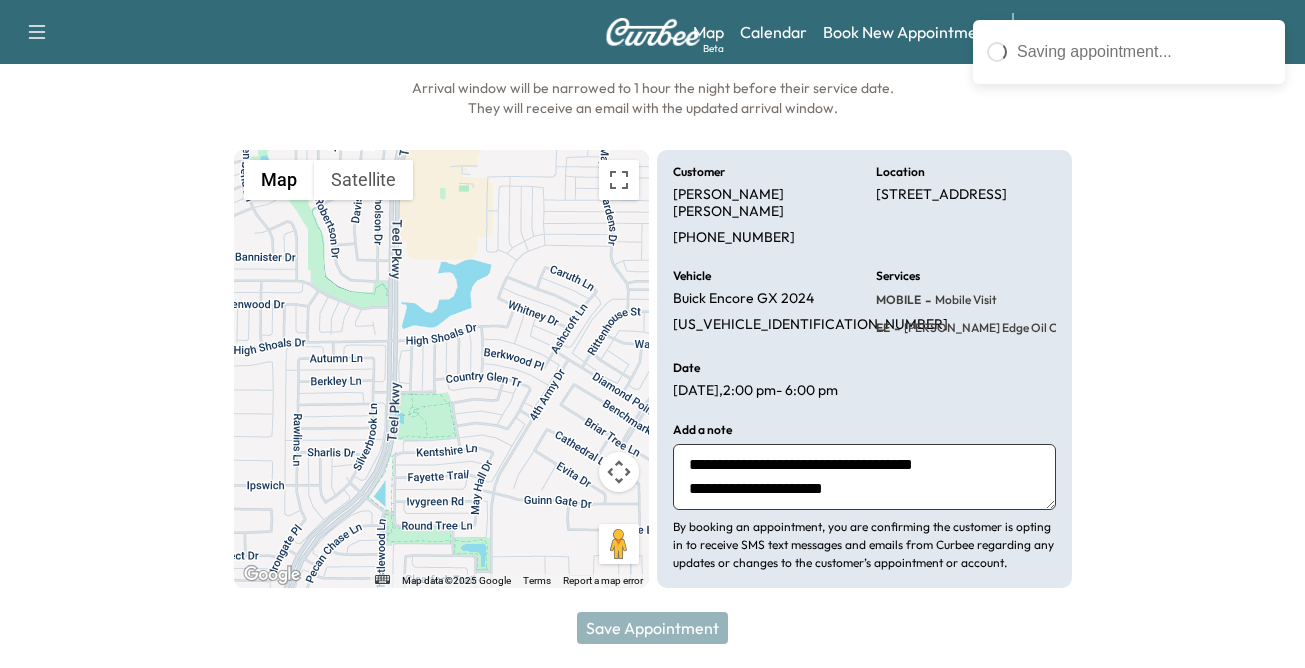 click on "Save Appointment" at bounding box center [652, 628] 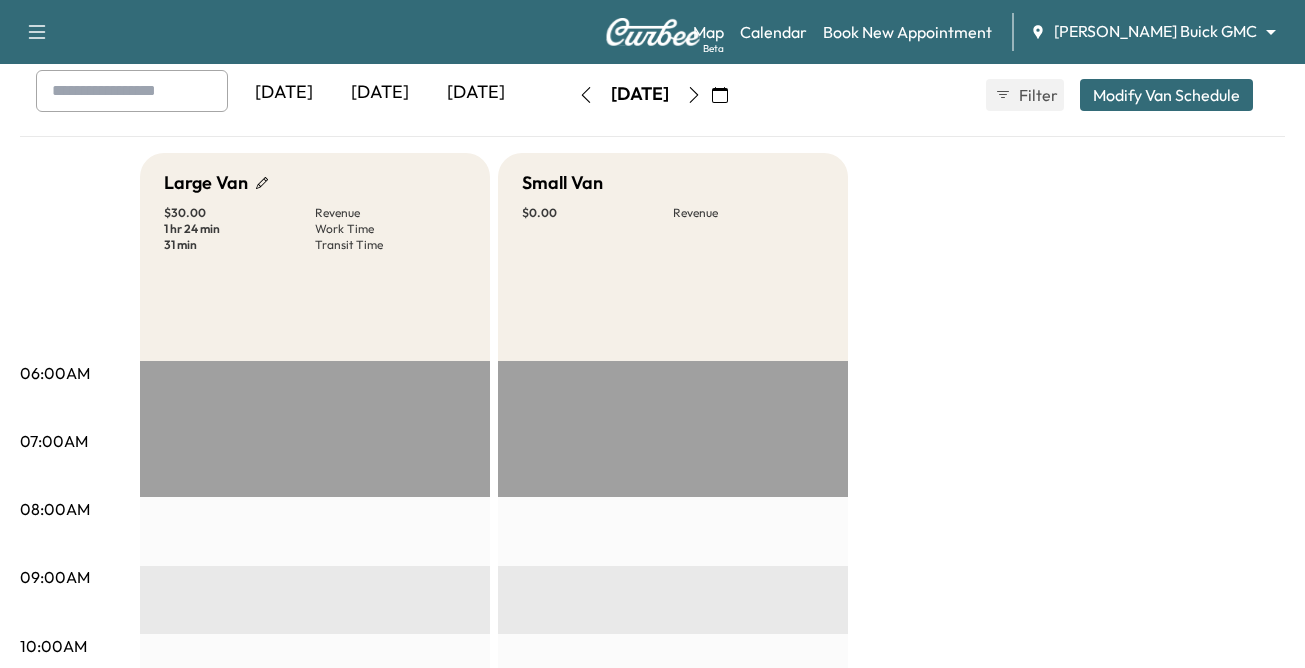 scroll, scrollTop: 100, scrollLeft: 0, axis: vertical 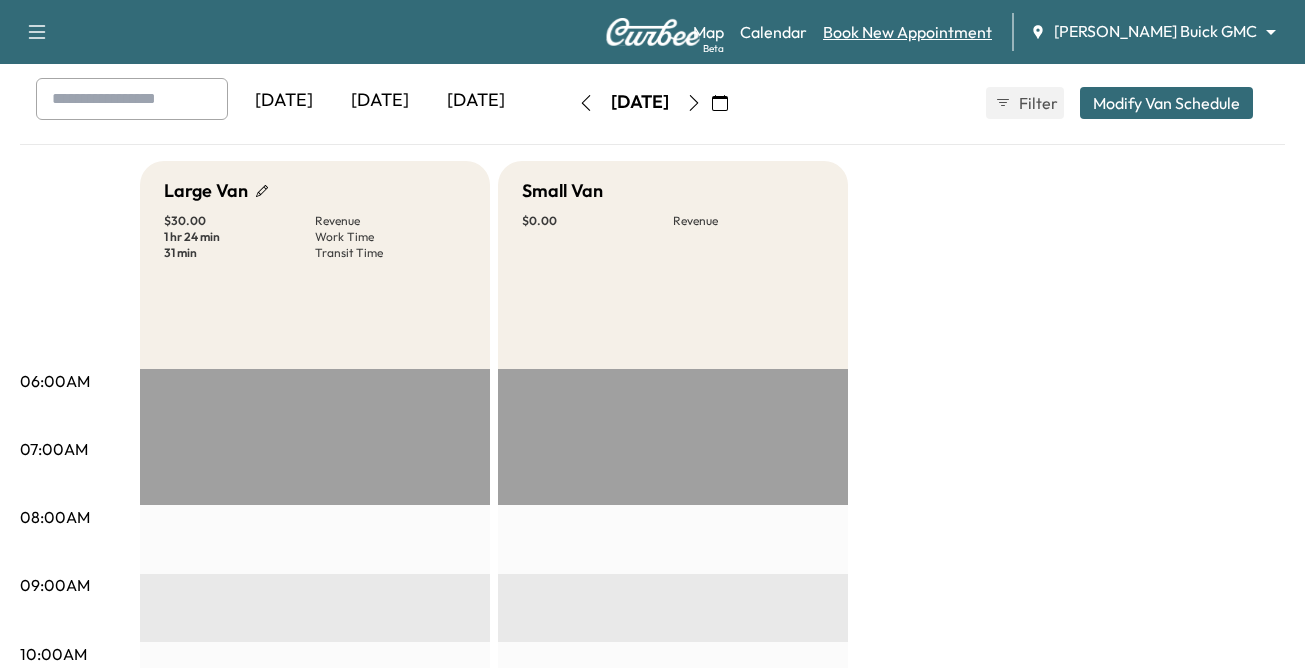 click on "Book New Appointment" at bounding box center [907, 32] 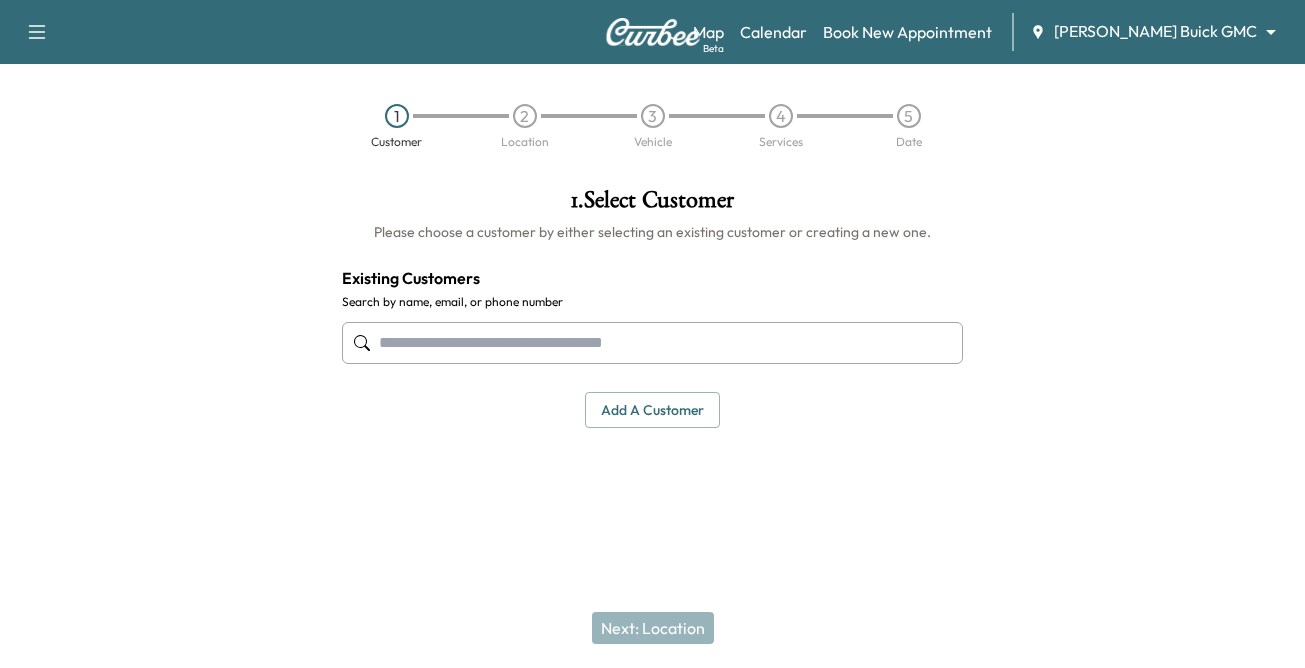 scroll, scrollTop: 0, scrollLeft: 0, axis: both 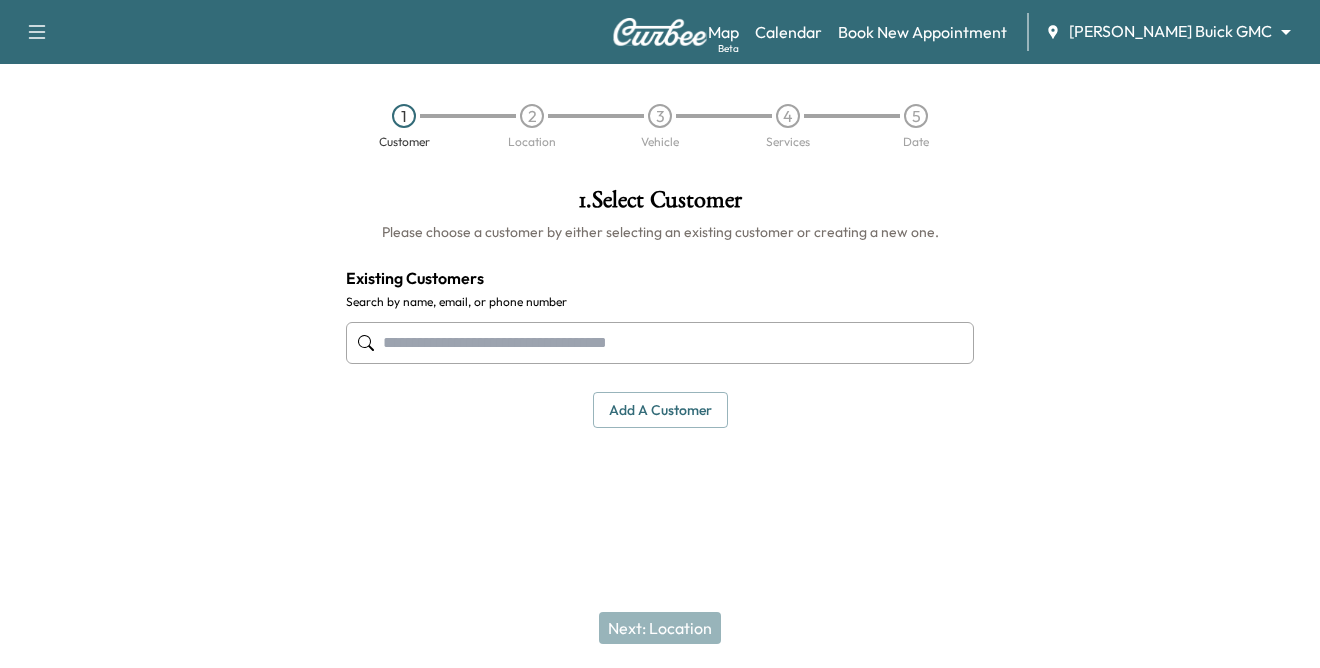 click at bounding box center (660, 343) 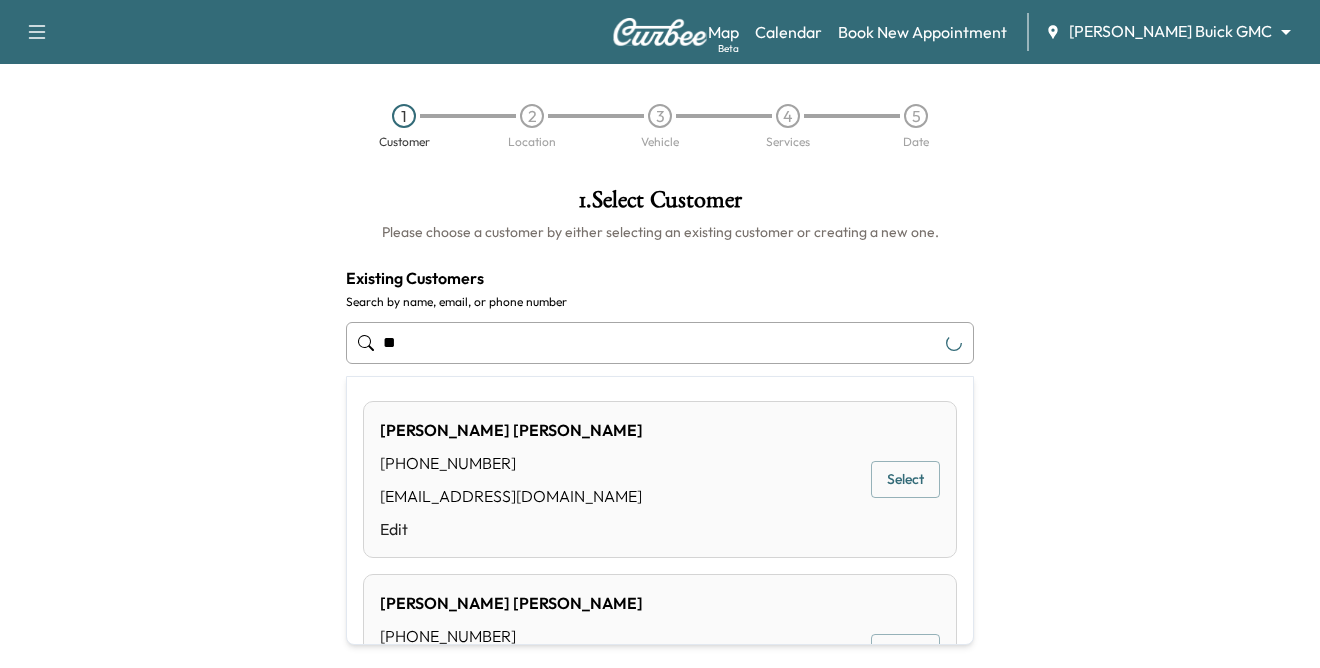 type on "*" 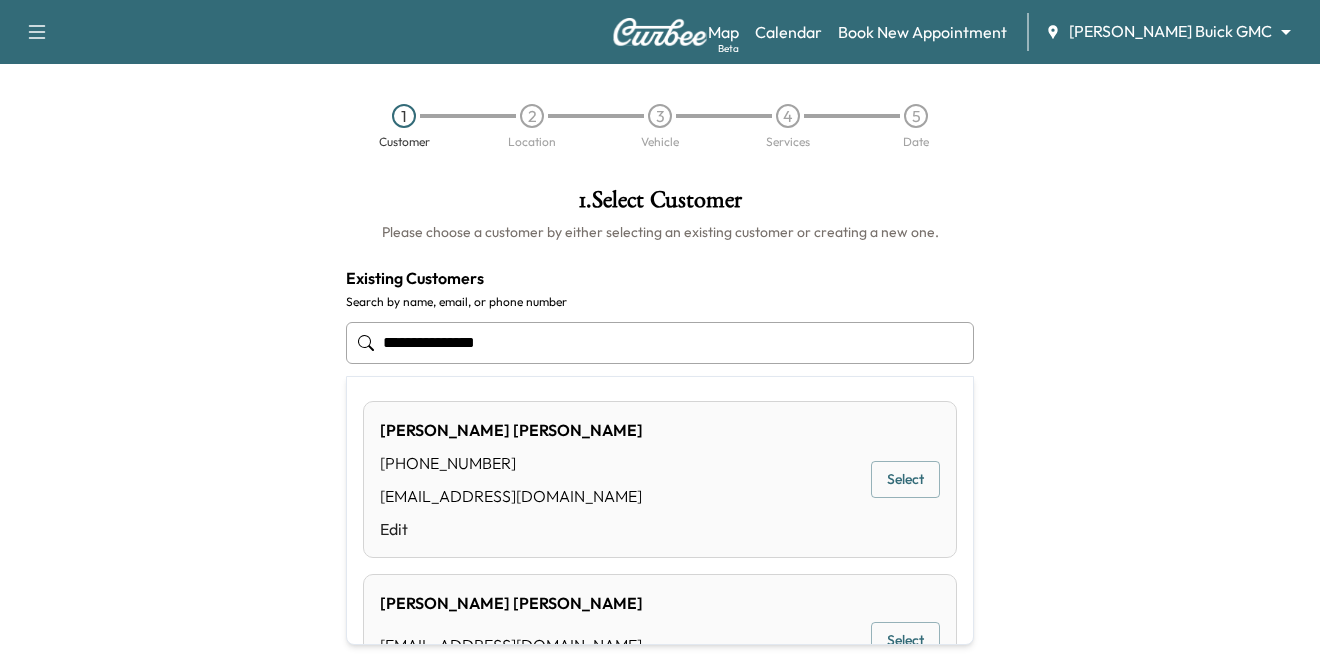 click on "Select" at bounding box center [905, 479] 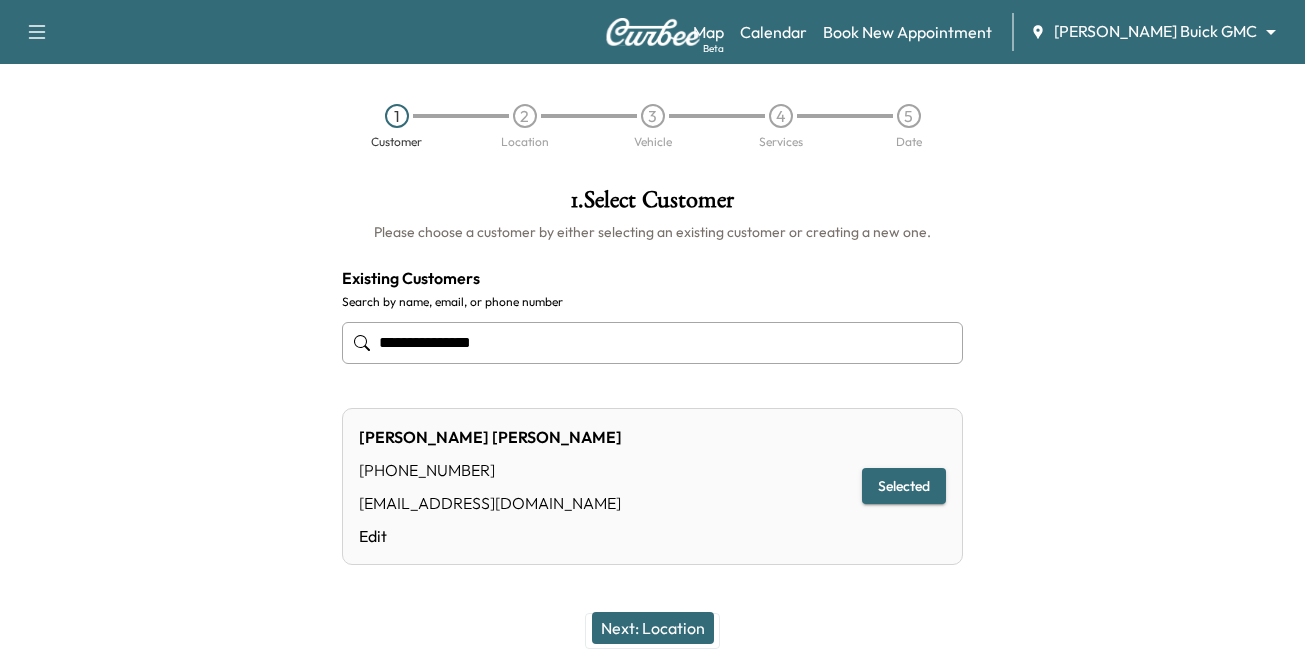 type on "**********" 